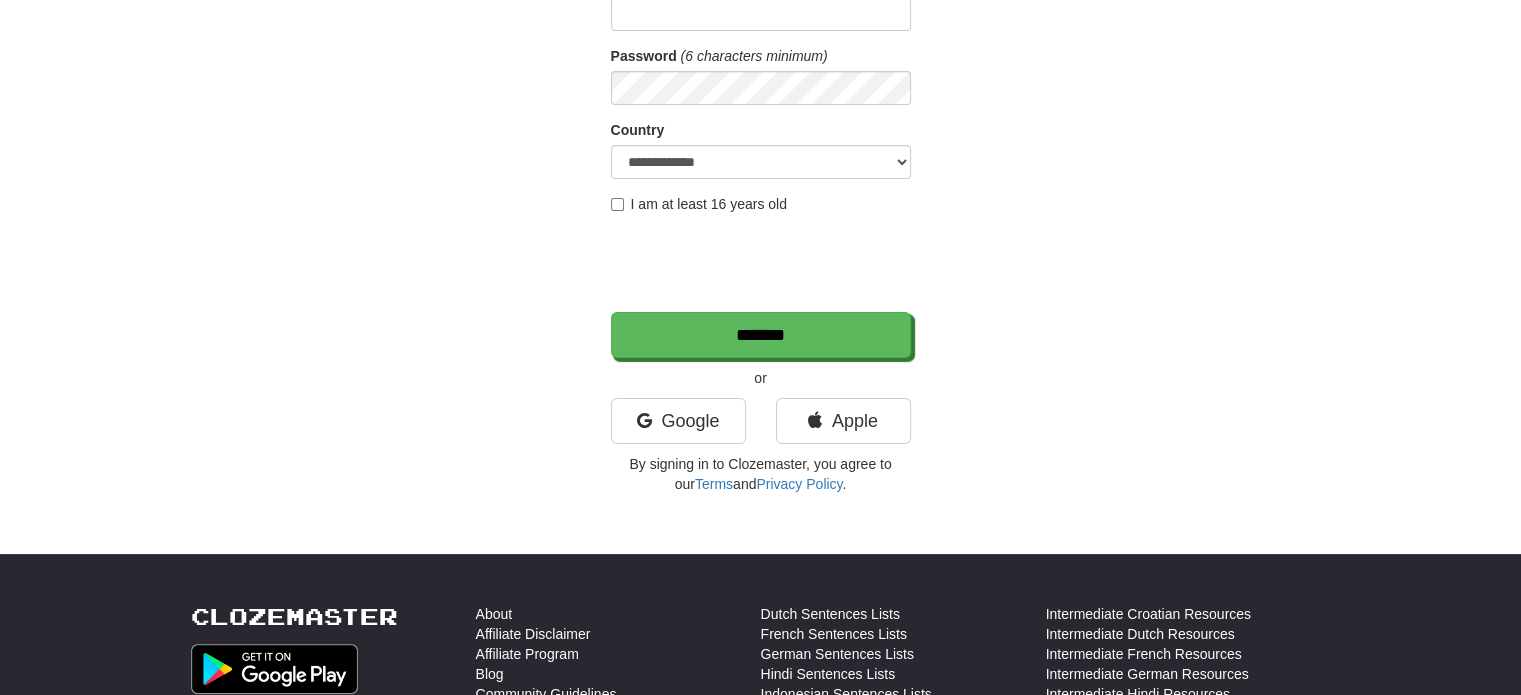 scroll, scrollTop: 268, scrollLeft: 0, axis: vertical 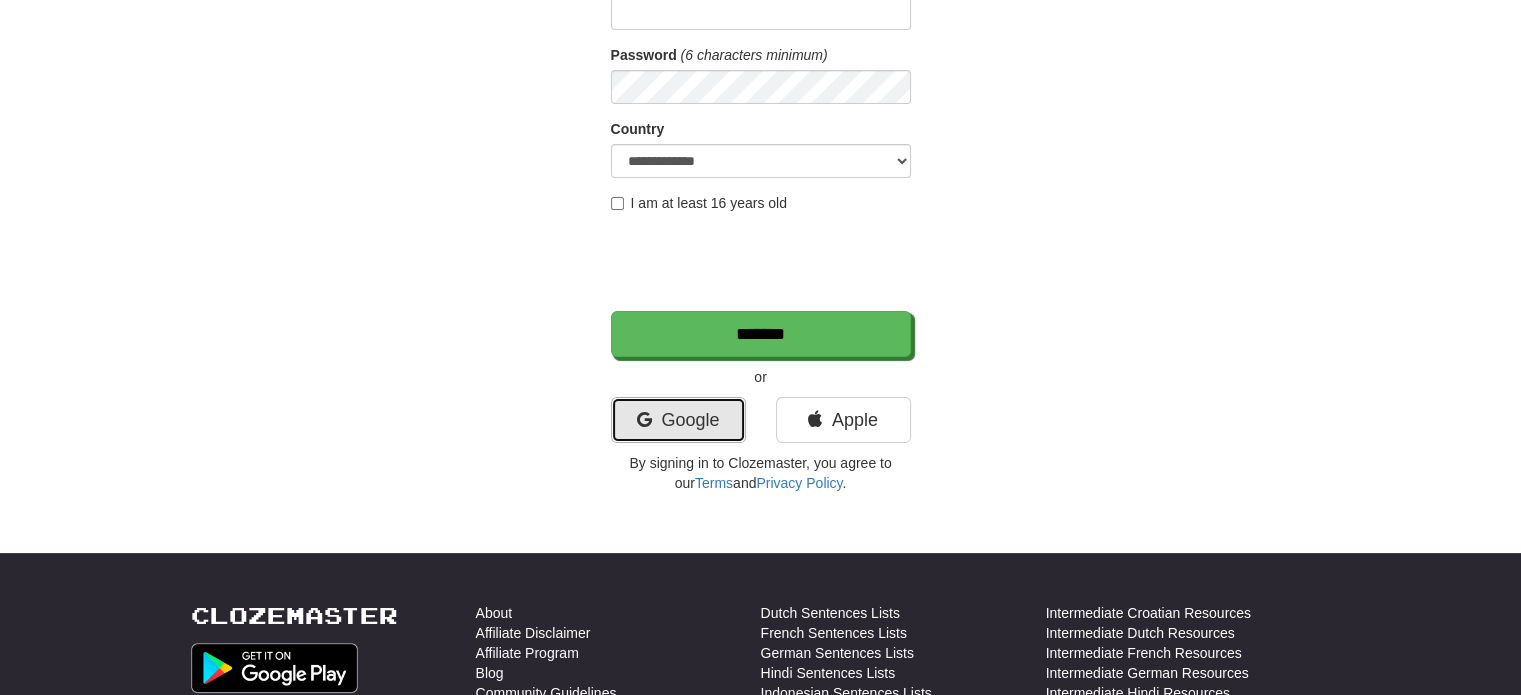 click on "Google" at bounding box center [678, 420] 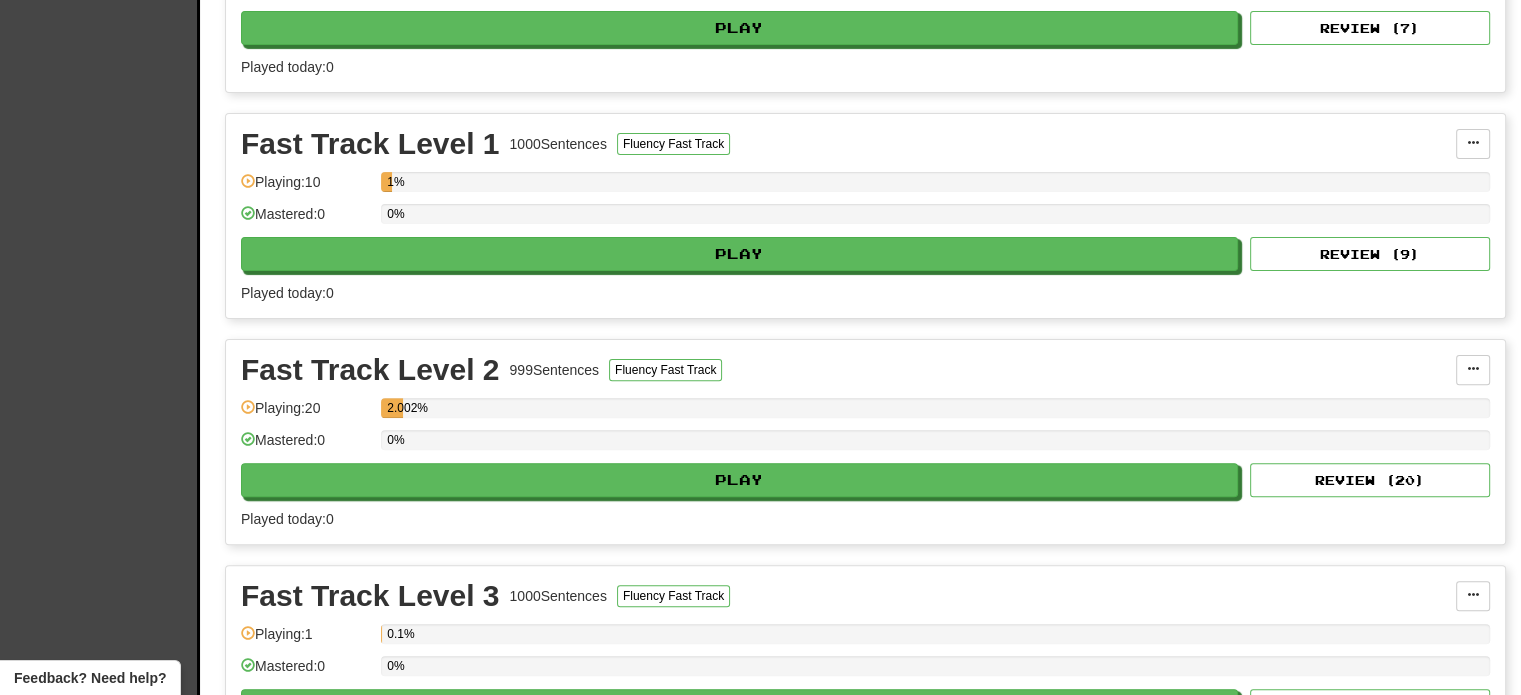 scroll, scrollTop: 0, scrollLeft: 0, axis: both 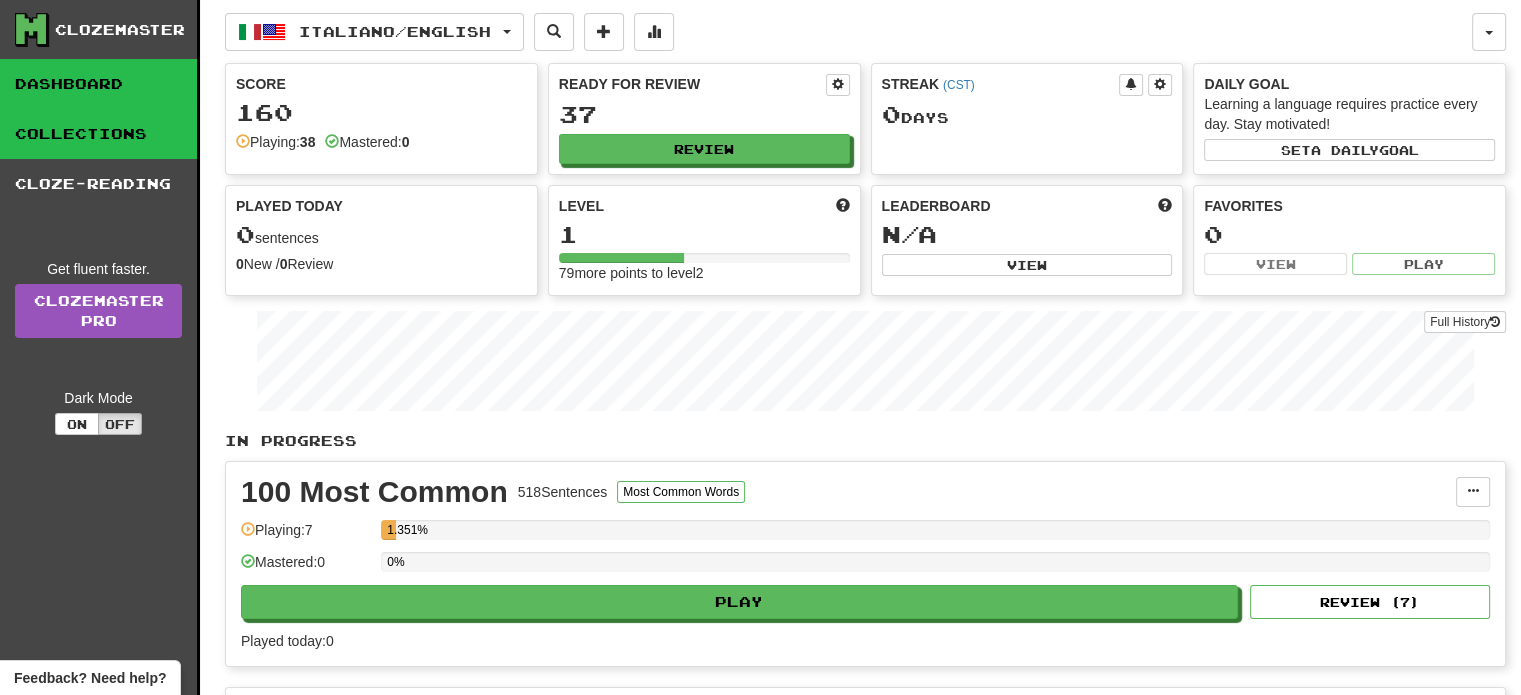 click on "Collections" at bounding box center [98, 134] 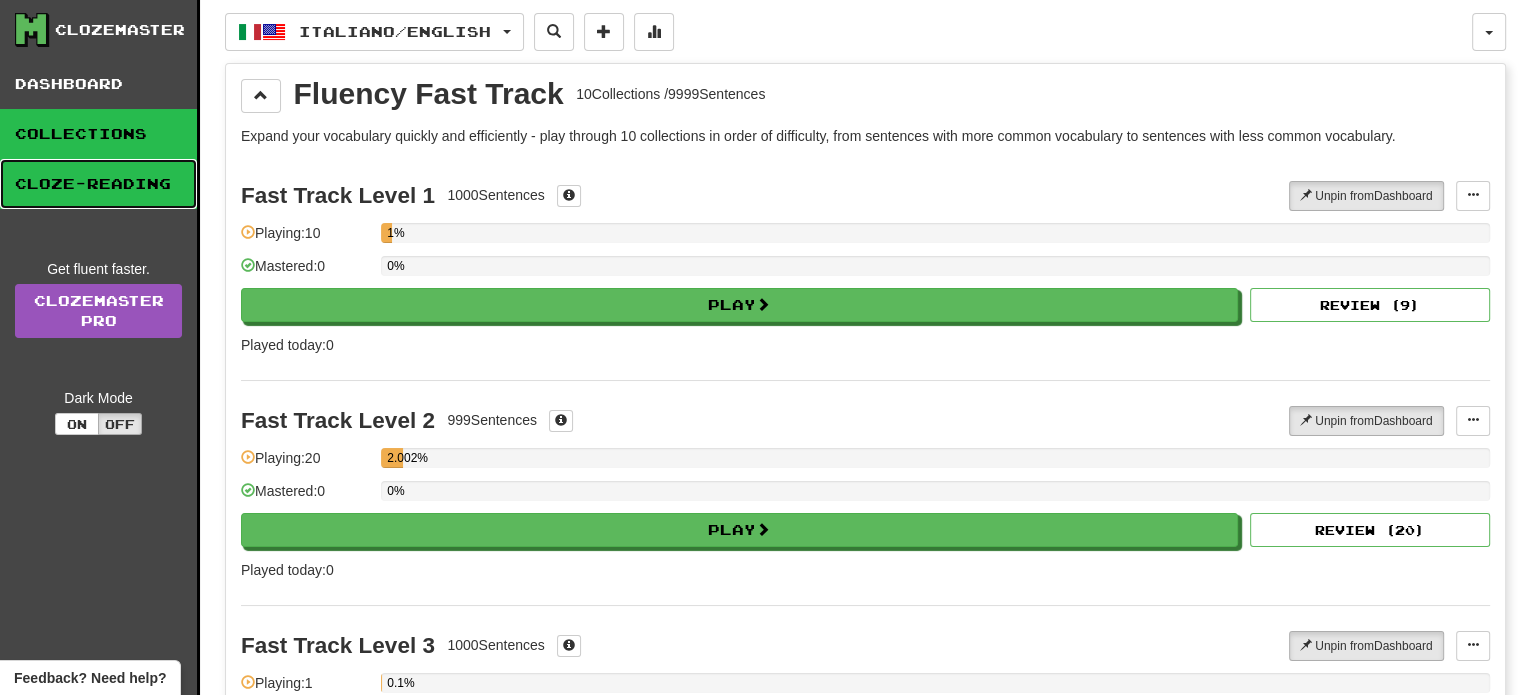 click on "Cloze-Reading" at bounding box center (98, 184) 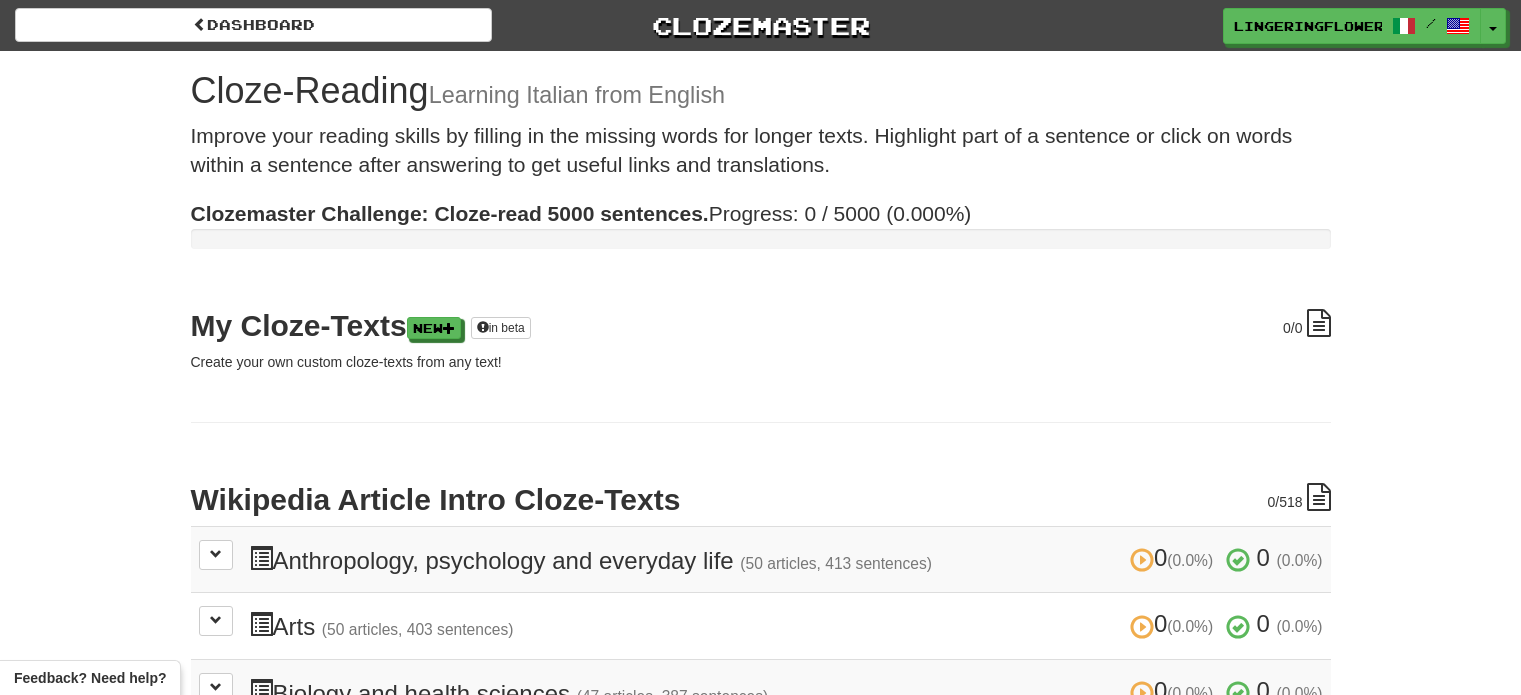 scroll, scrollTop: 0, scrollLeft: 0, axis: both 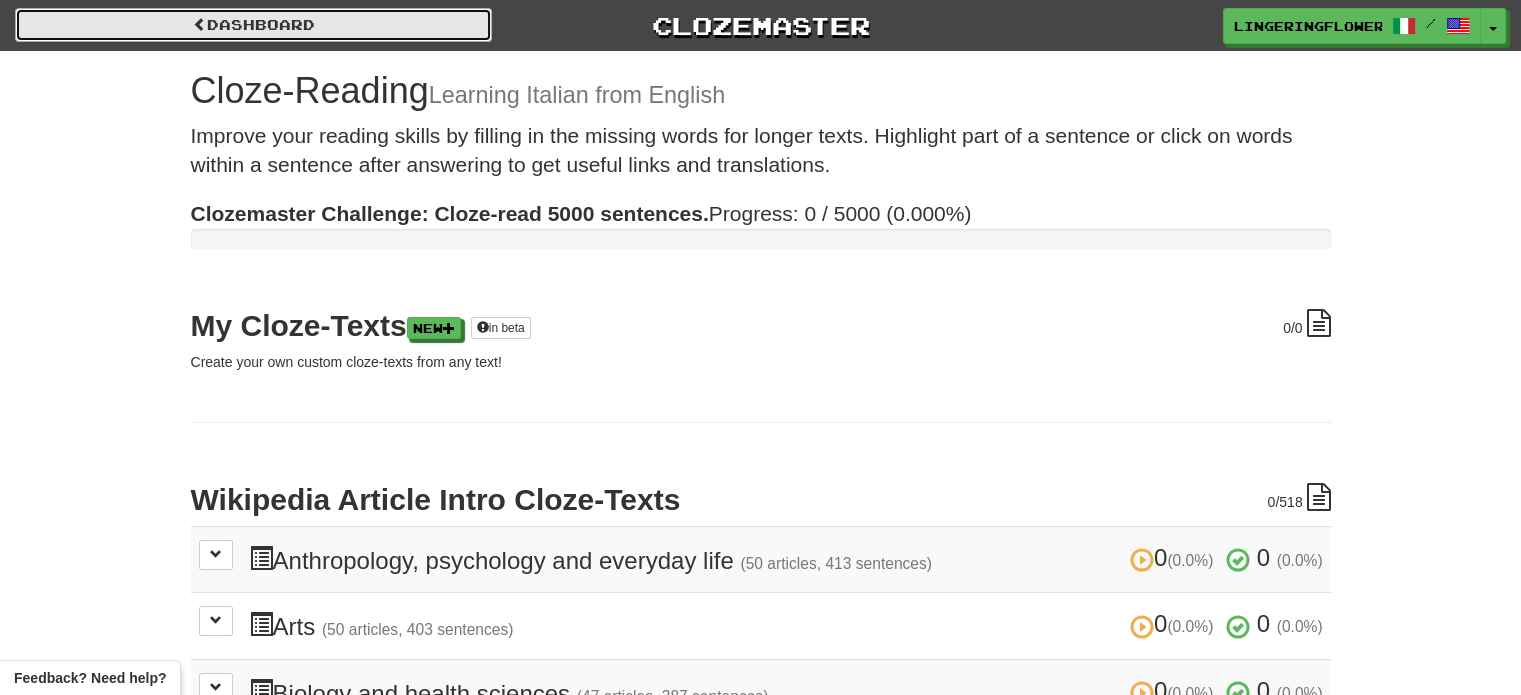 click on "Dashboard" at bounding box center [253, 25] 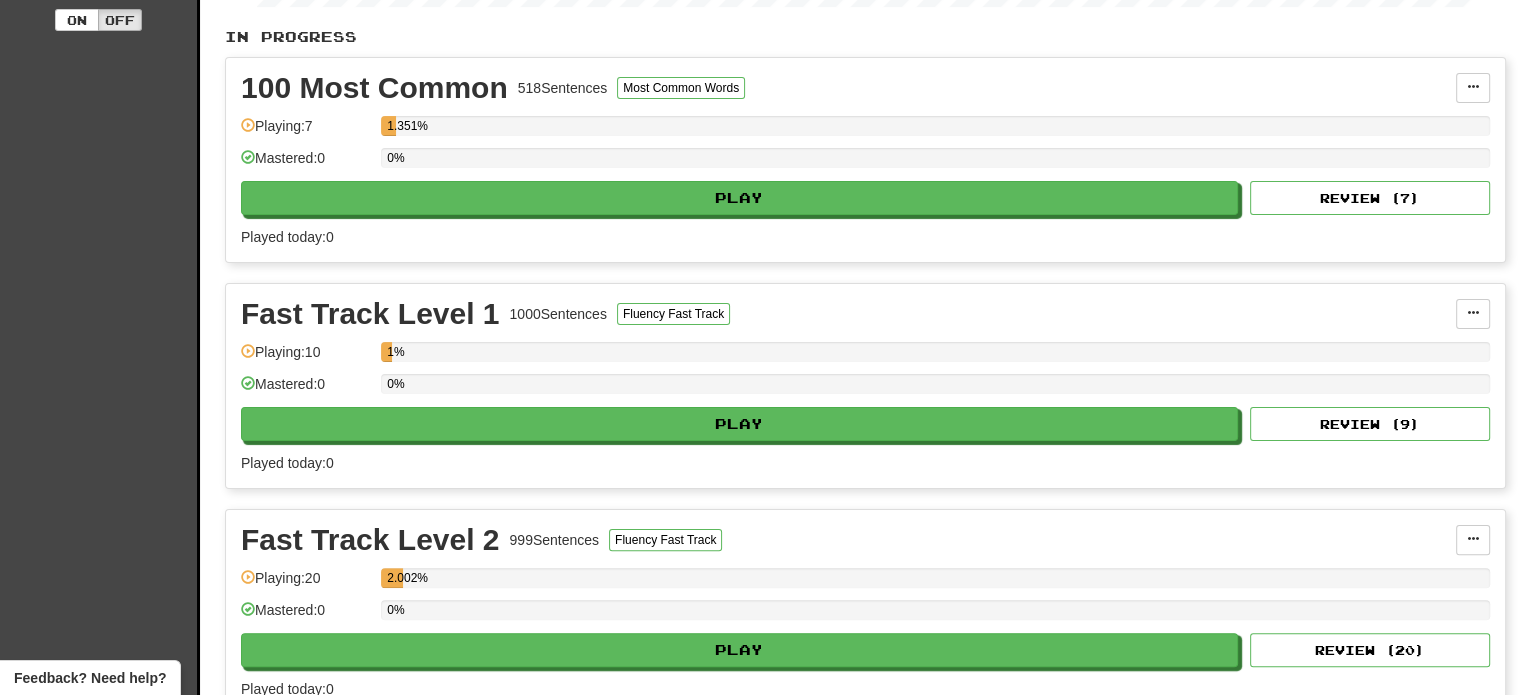 scroll, scrollTop: 404, scrollLeft: 0, axis: vertical 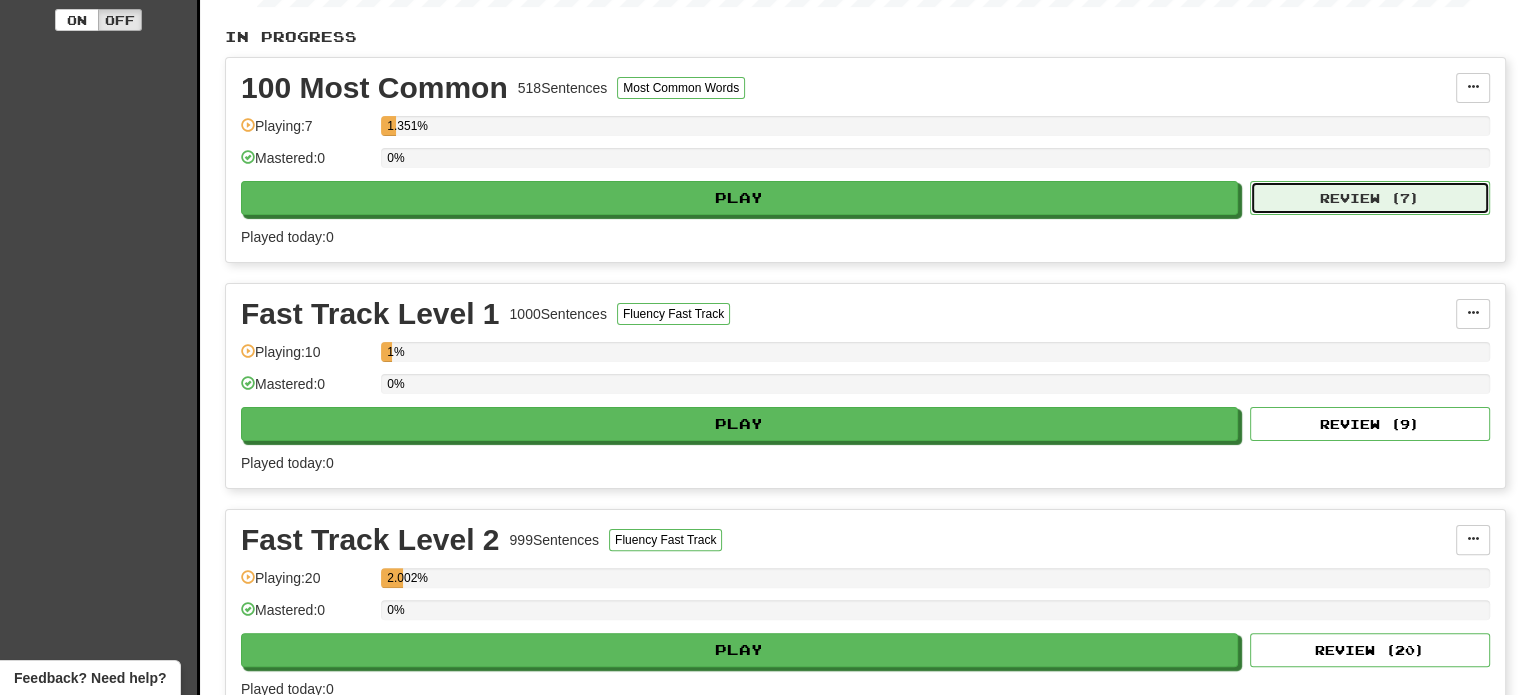 click on "Review ( 7 )" at bounding box center (1370, 198) 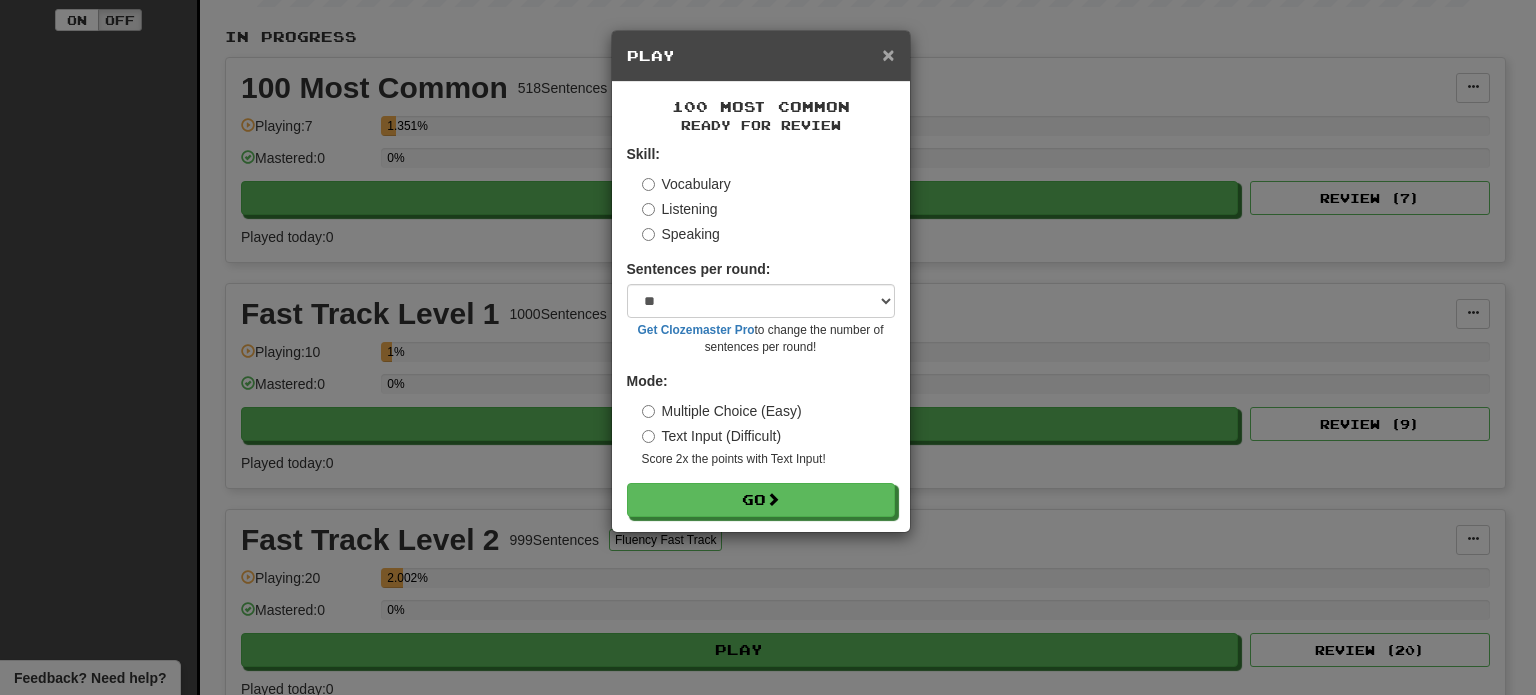 click on "×" at bounding box center [888, 54] 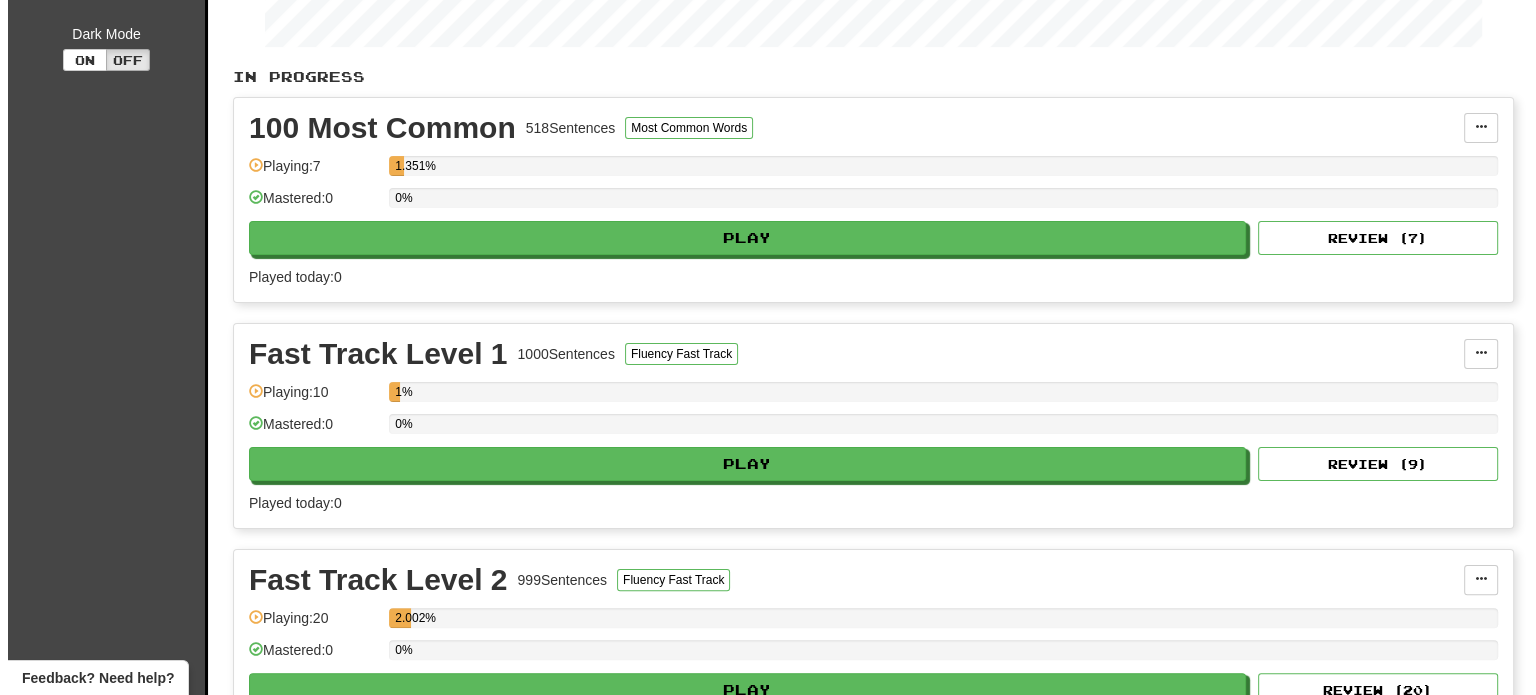 scroll, scrollTop: 363, scrollLeft: 0, axis: vertical 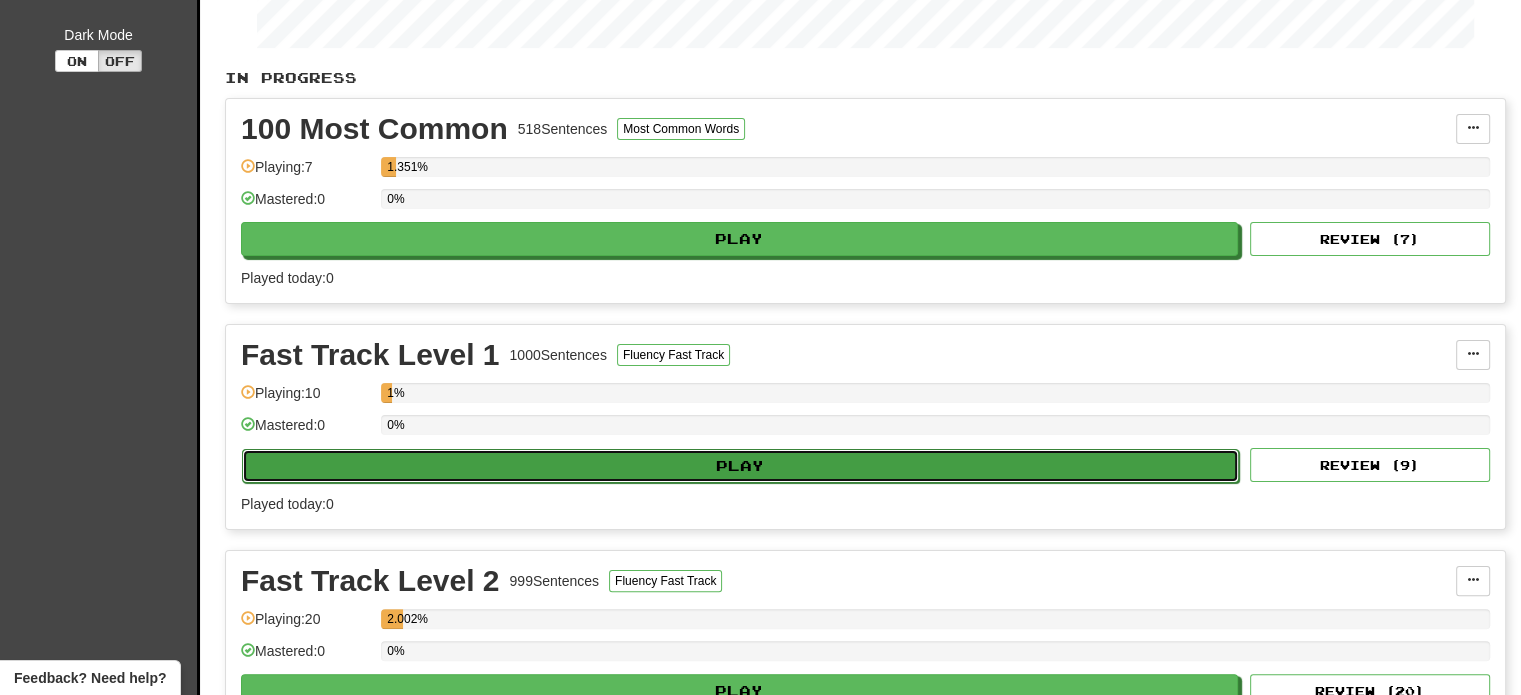 click on "Play" at bounding box center [740, 466] 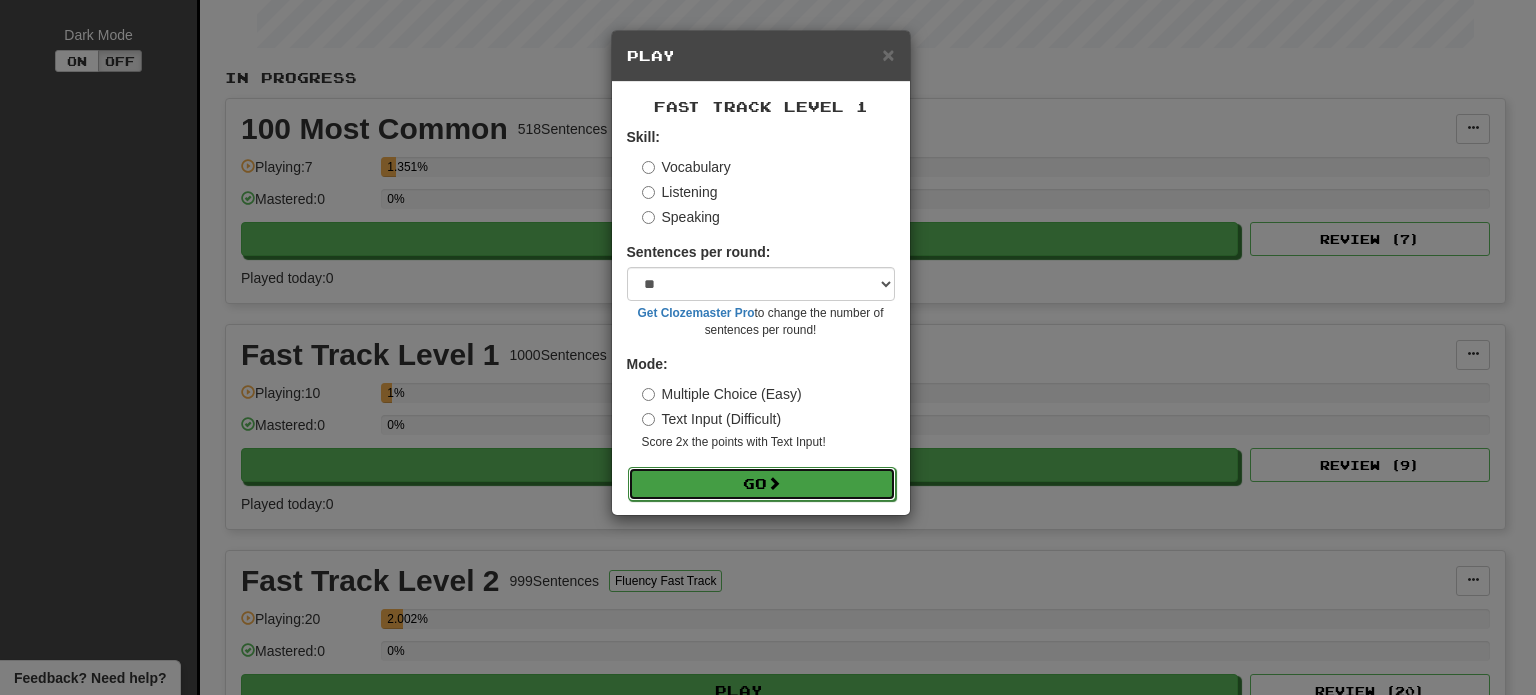 click on "Go" at bounding box center [762, 484] 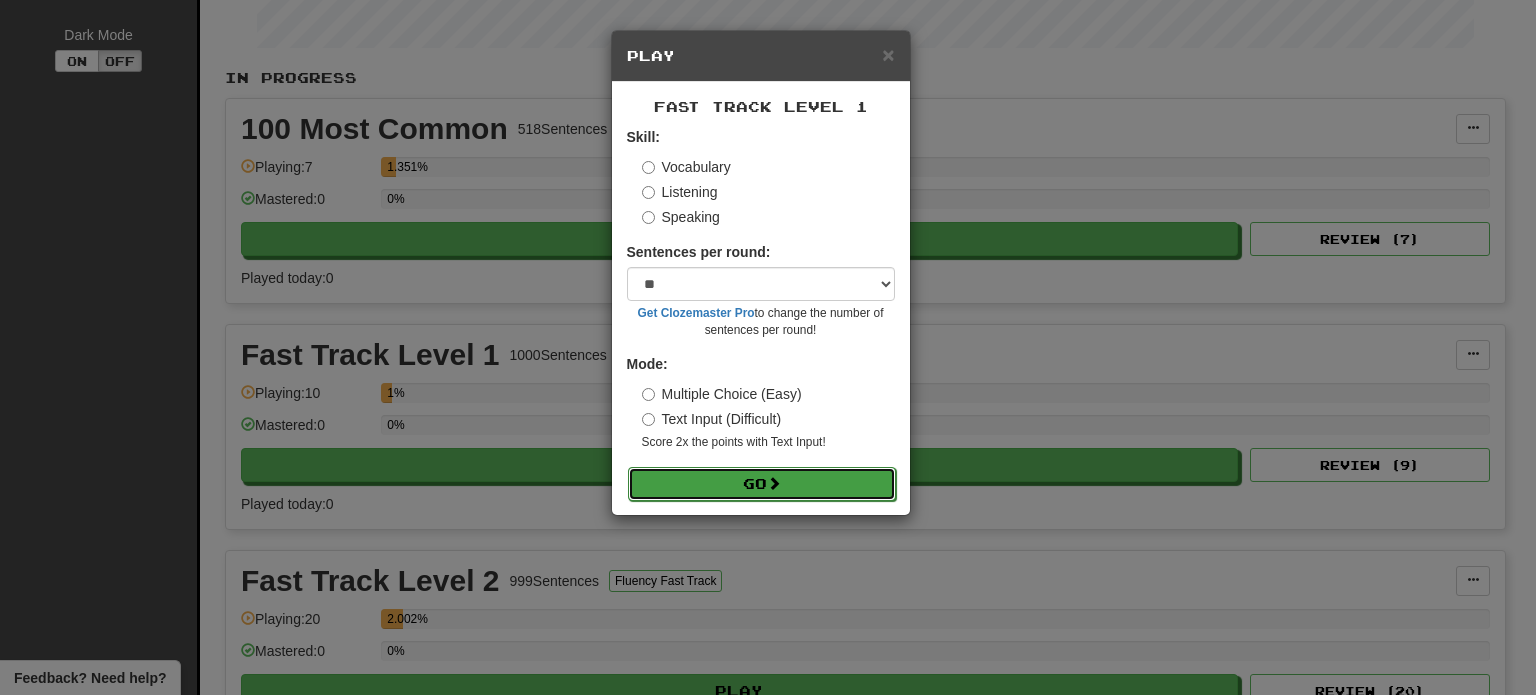 click on "Go" at bounding box center (762, 484) 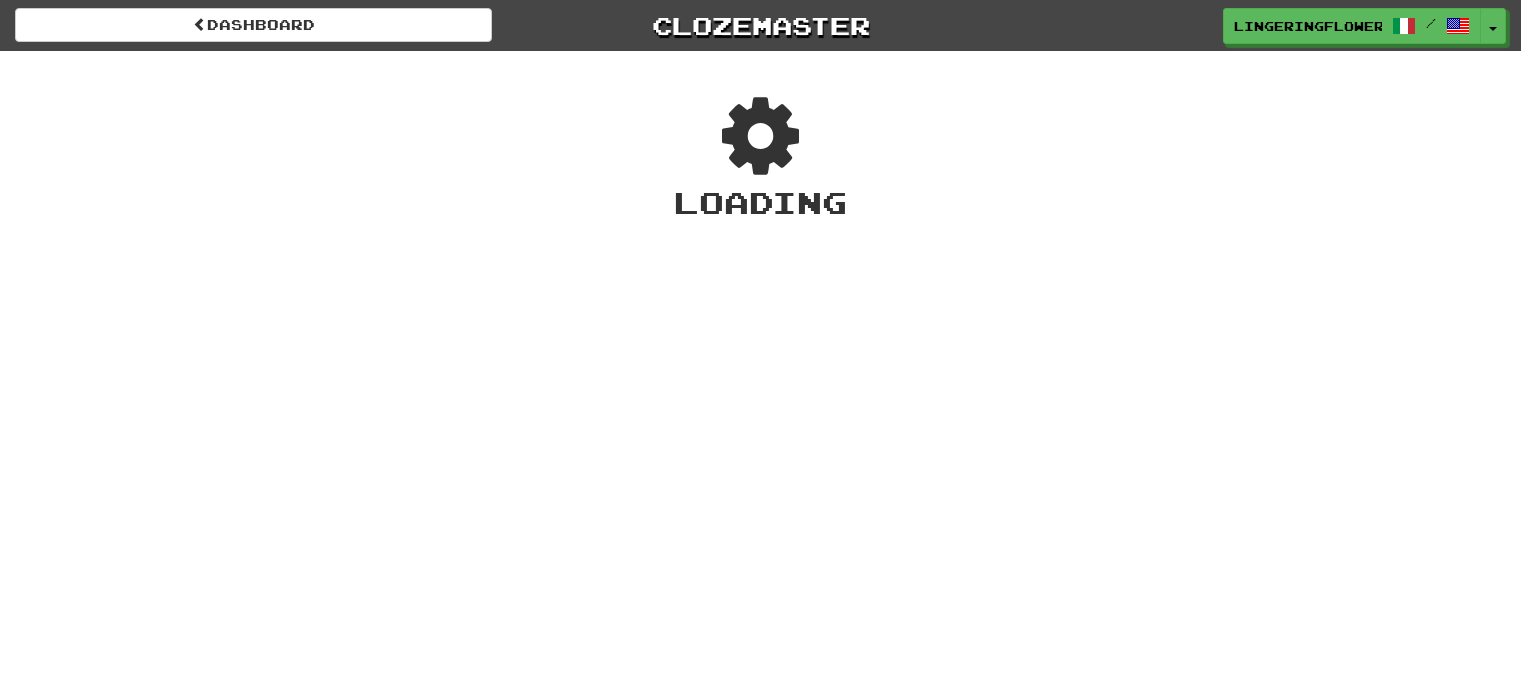 scroll, scrollTop: 0, scrollLeft: 0, axis: both 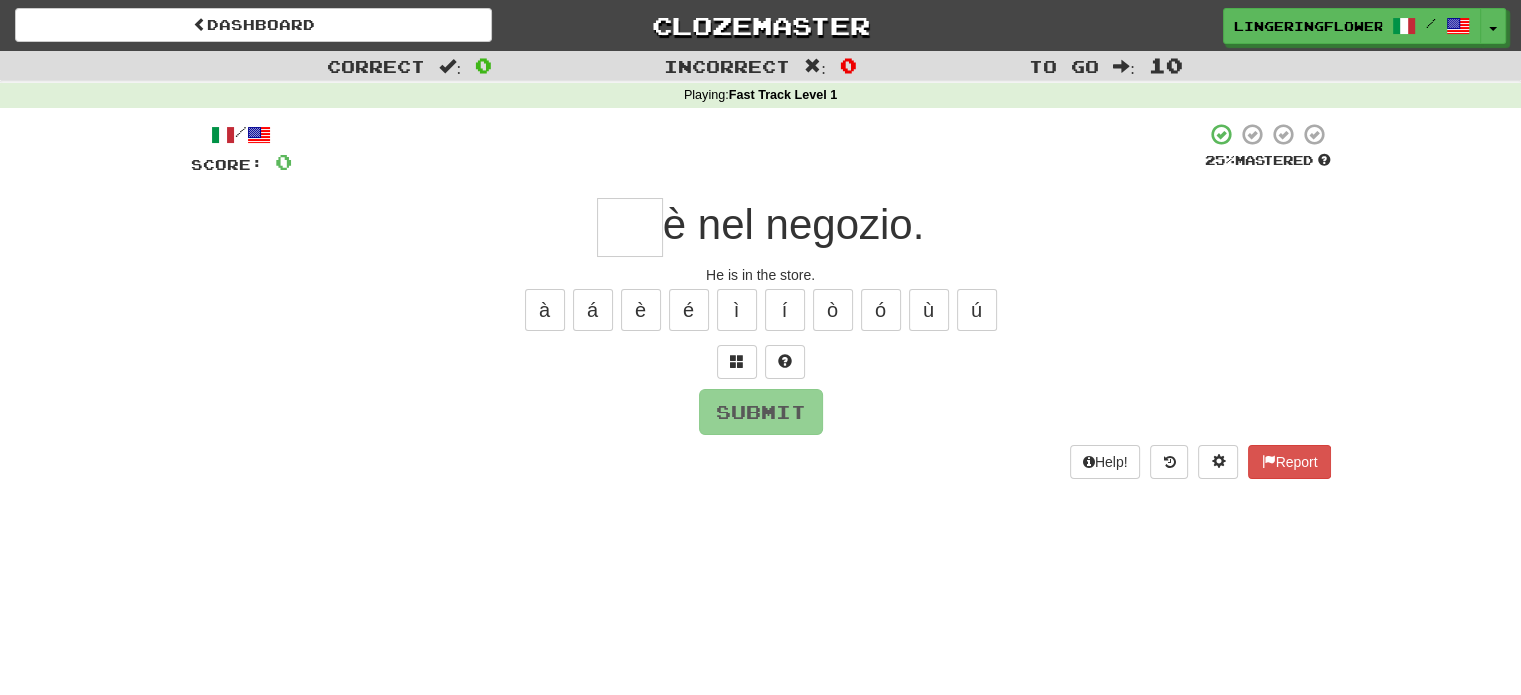 type on "*" 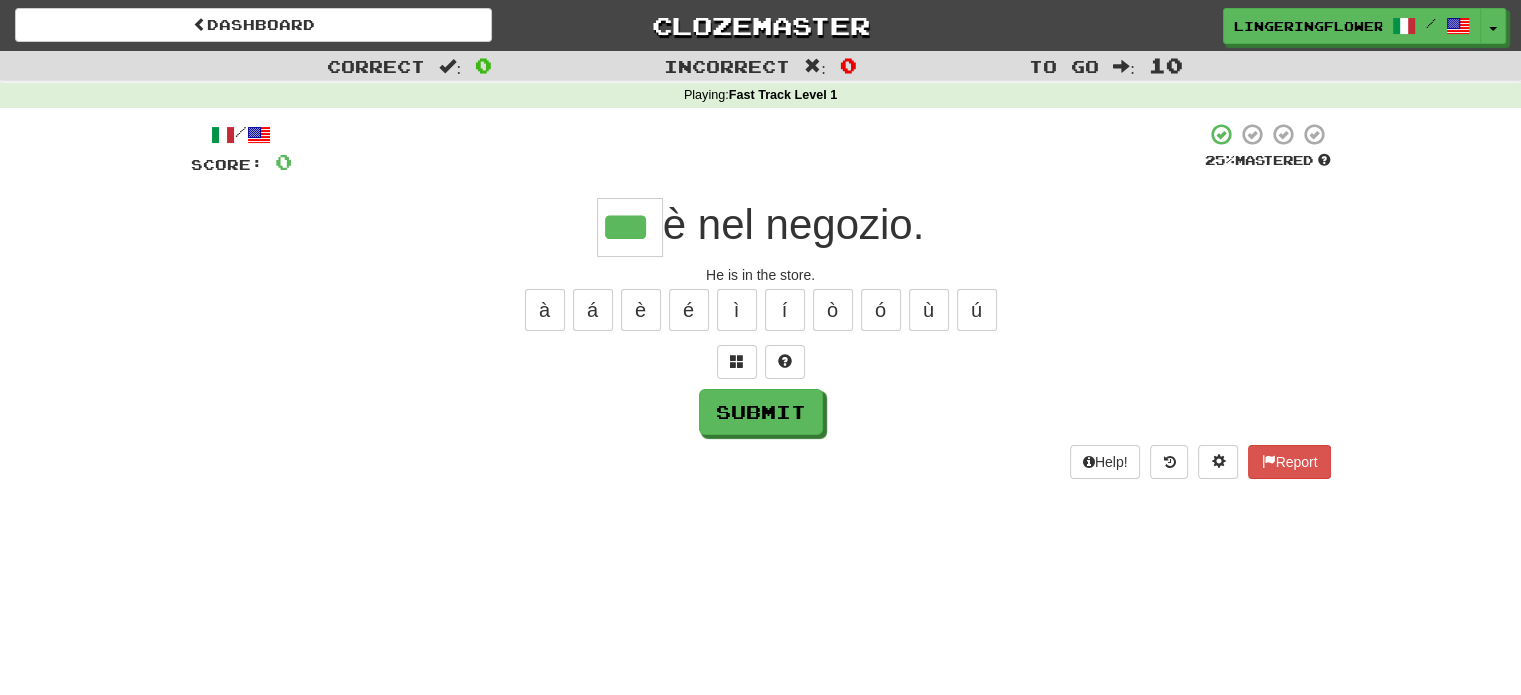 type on "***" 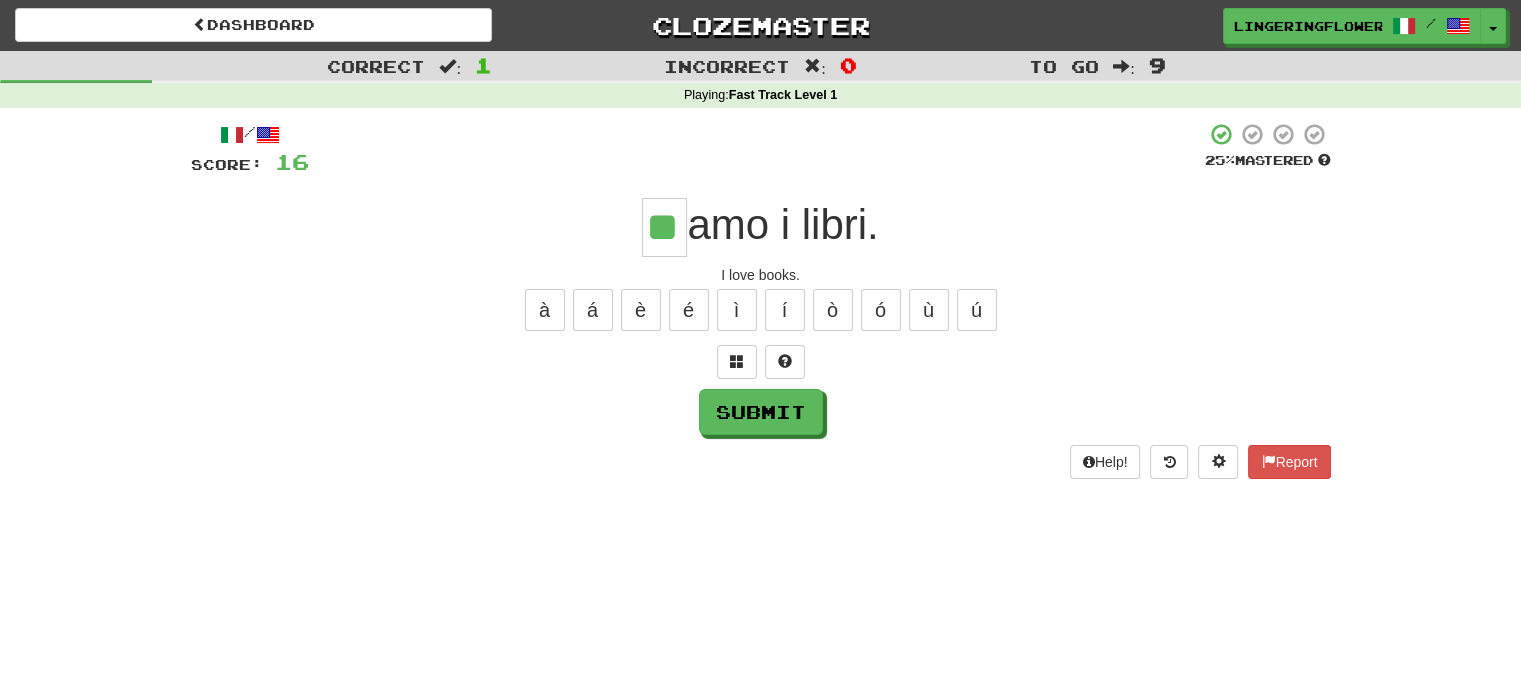 type on "**" 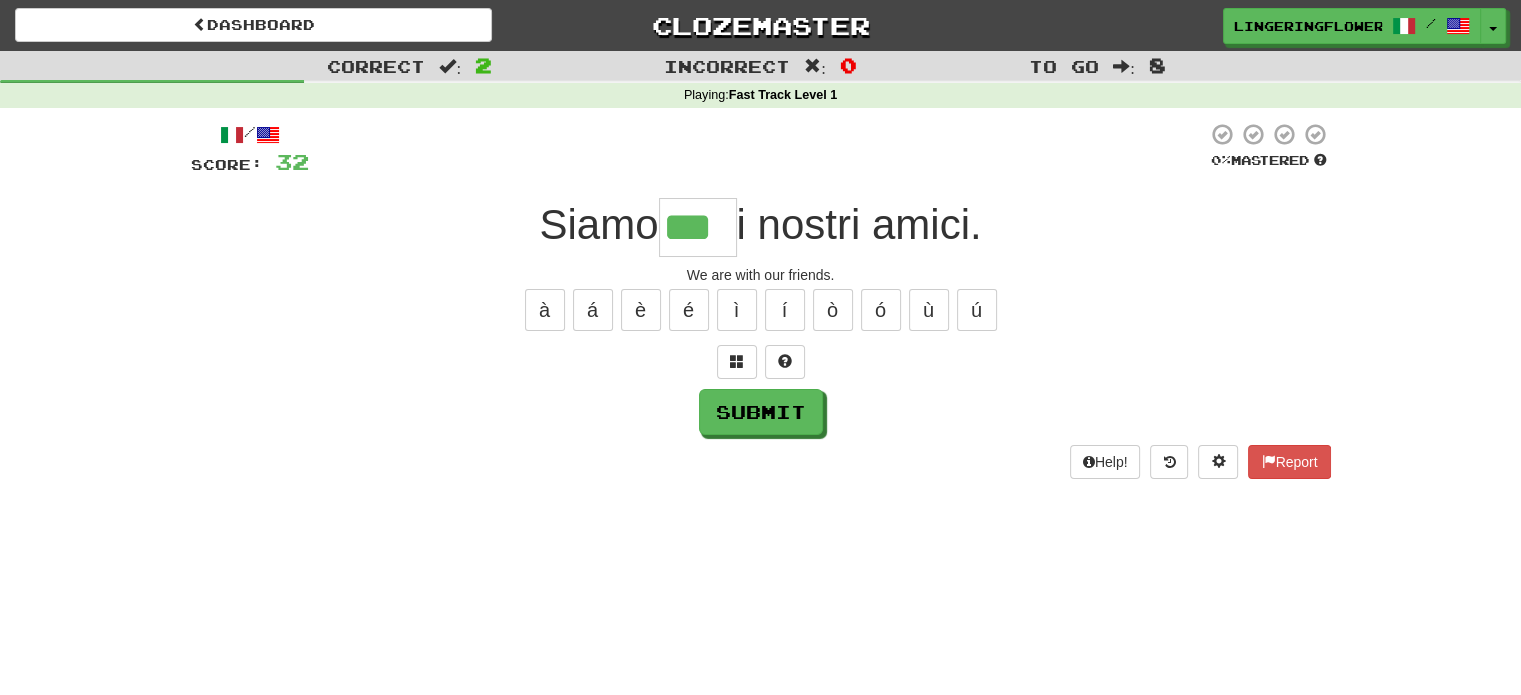 type on "***" 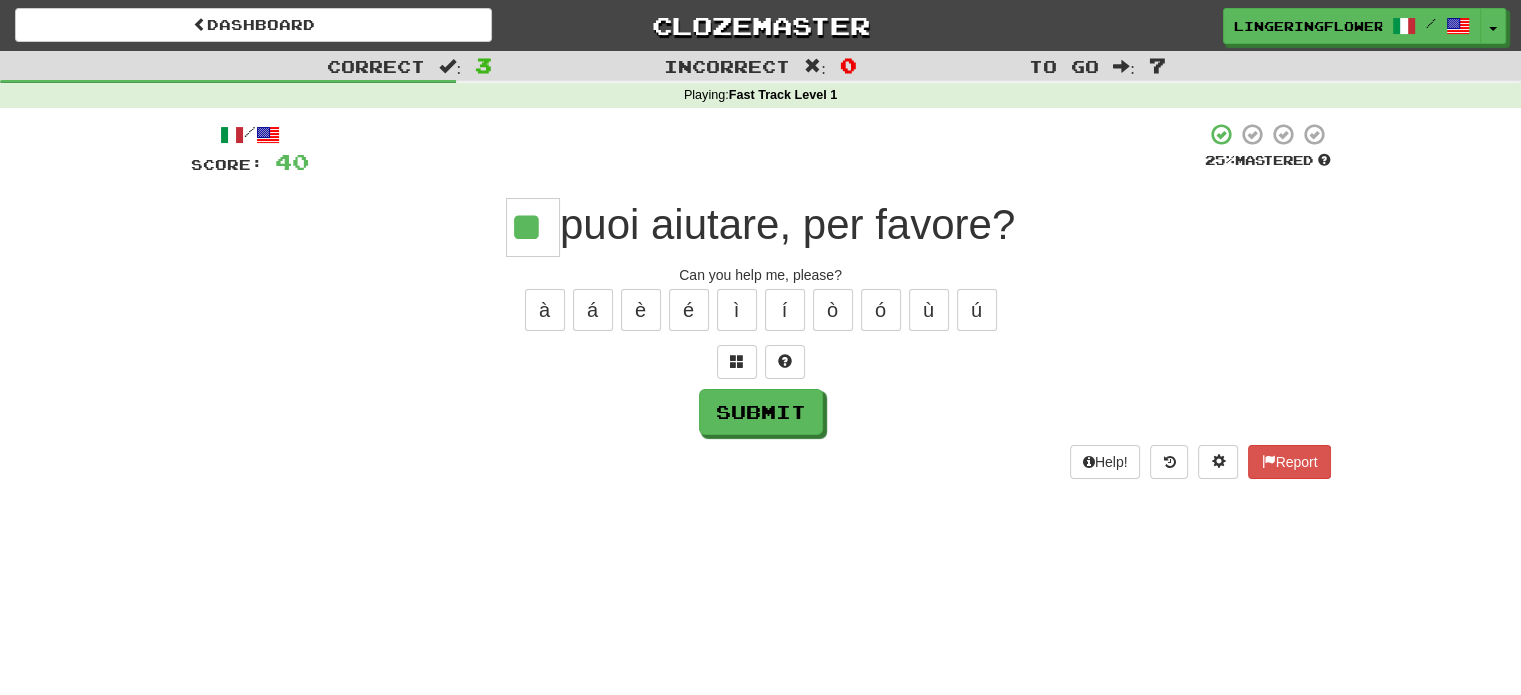 type on "**" 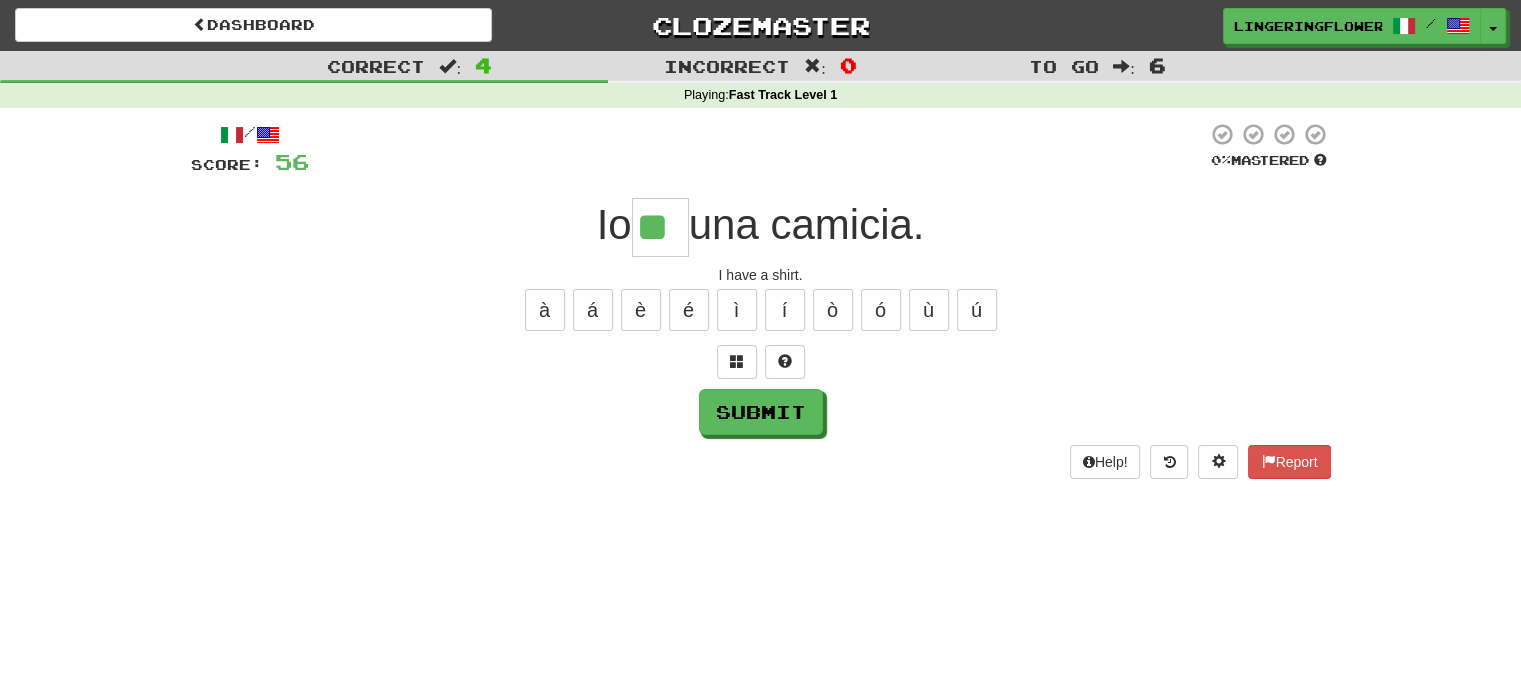 type on "**" 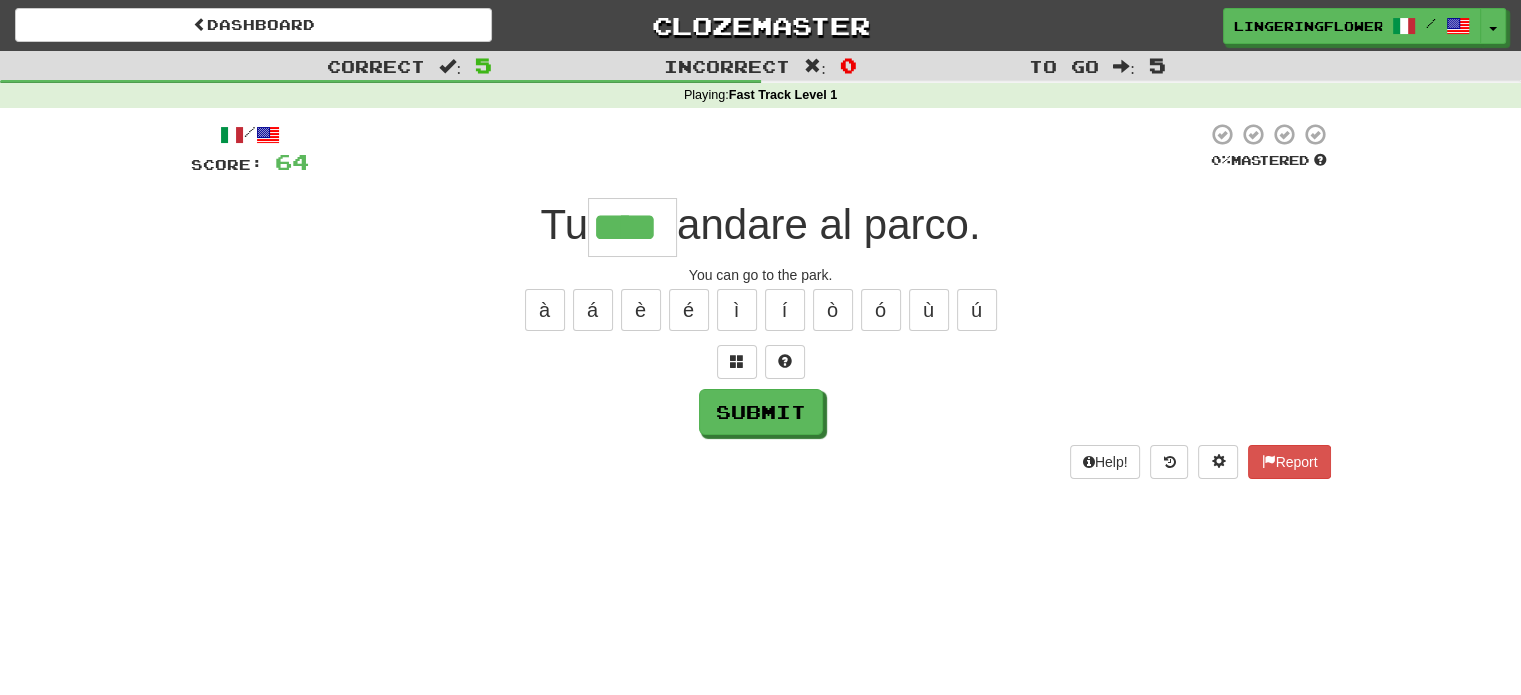 type on "****" 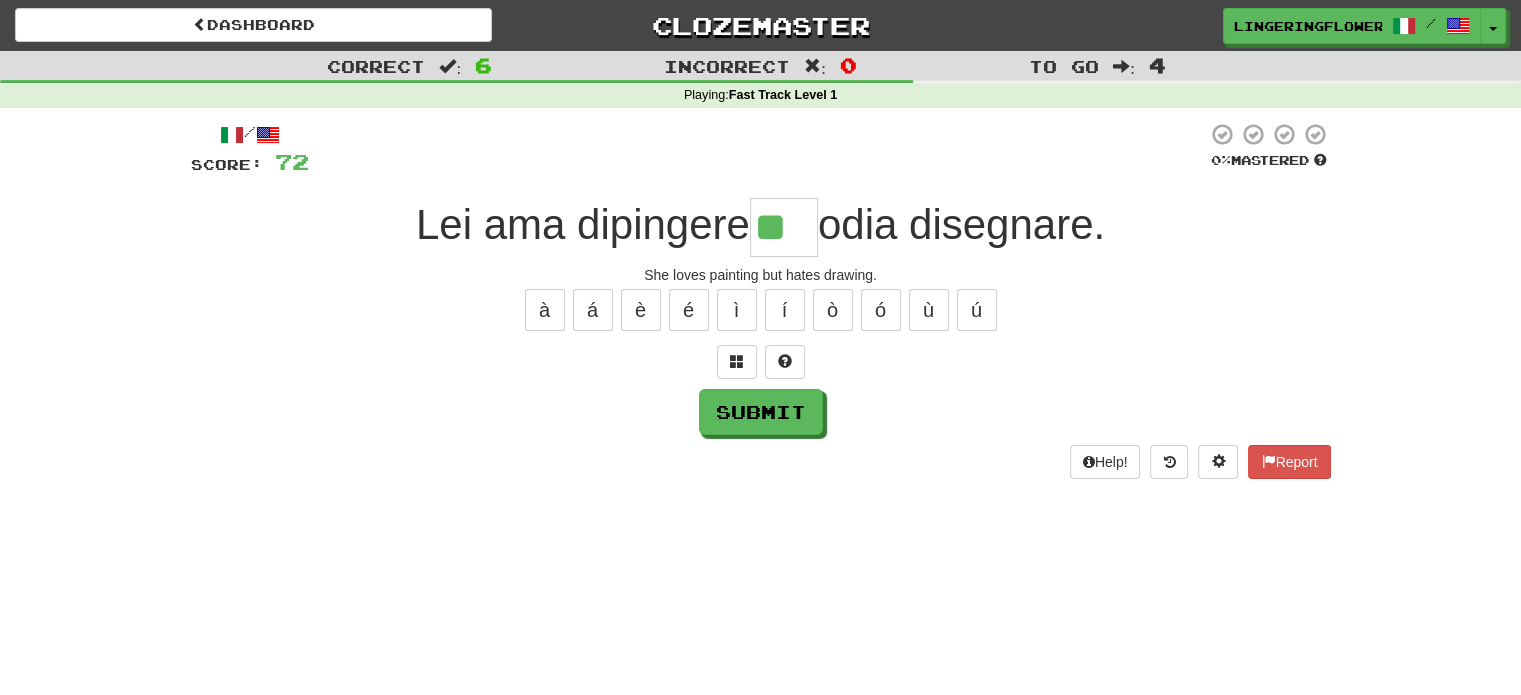 type on "**" 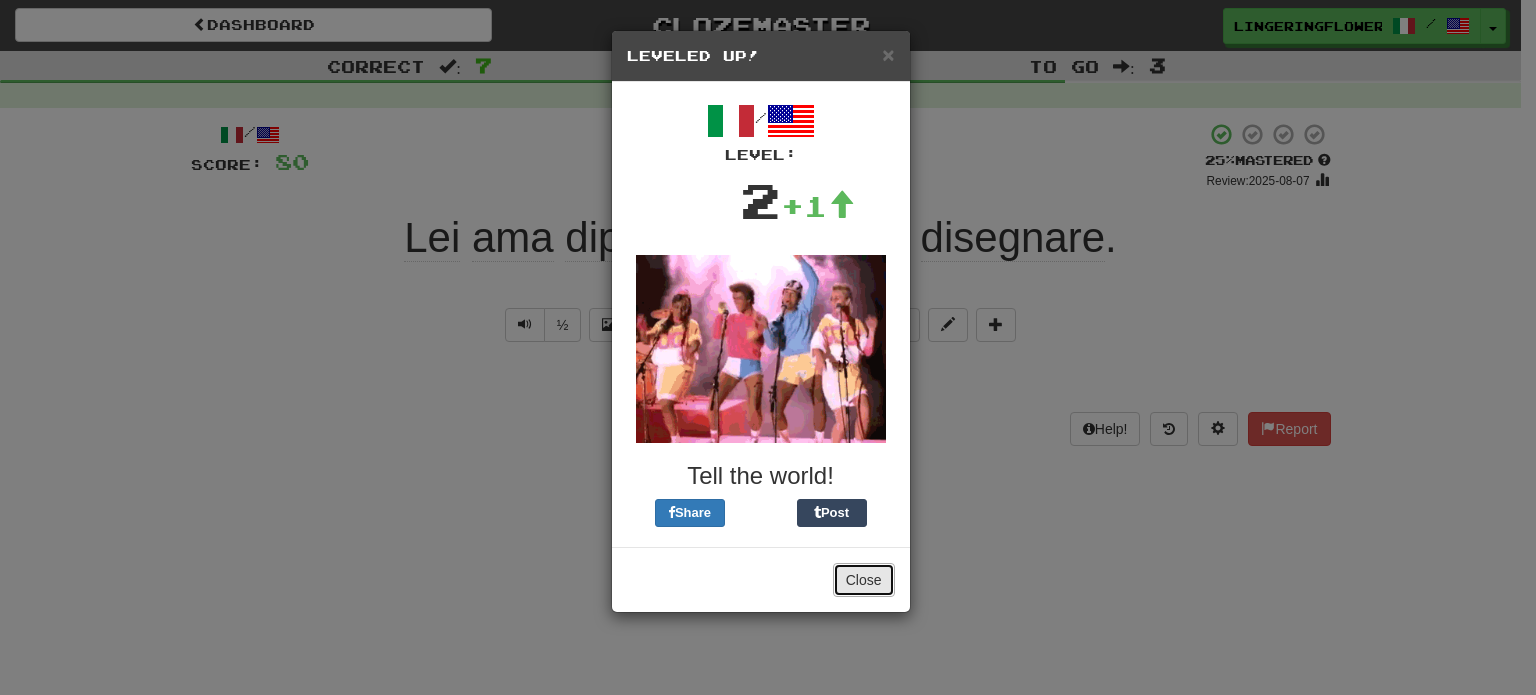 click on "Close" at bounding box center [864, 580] 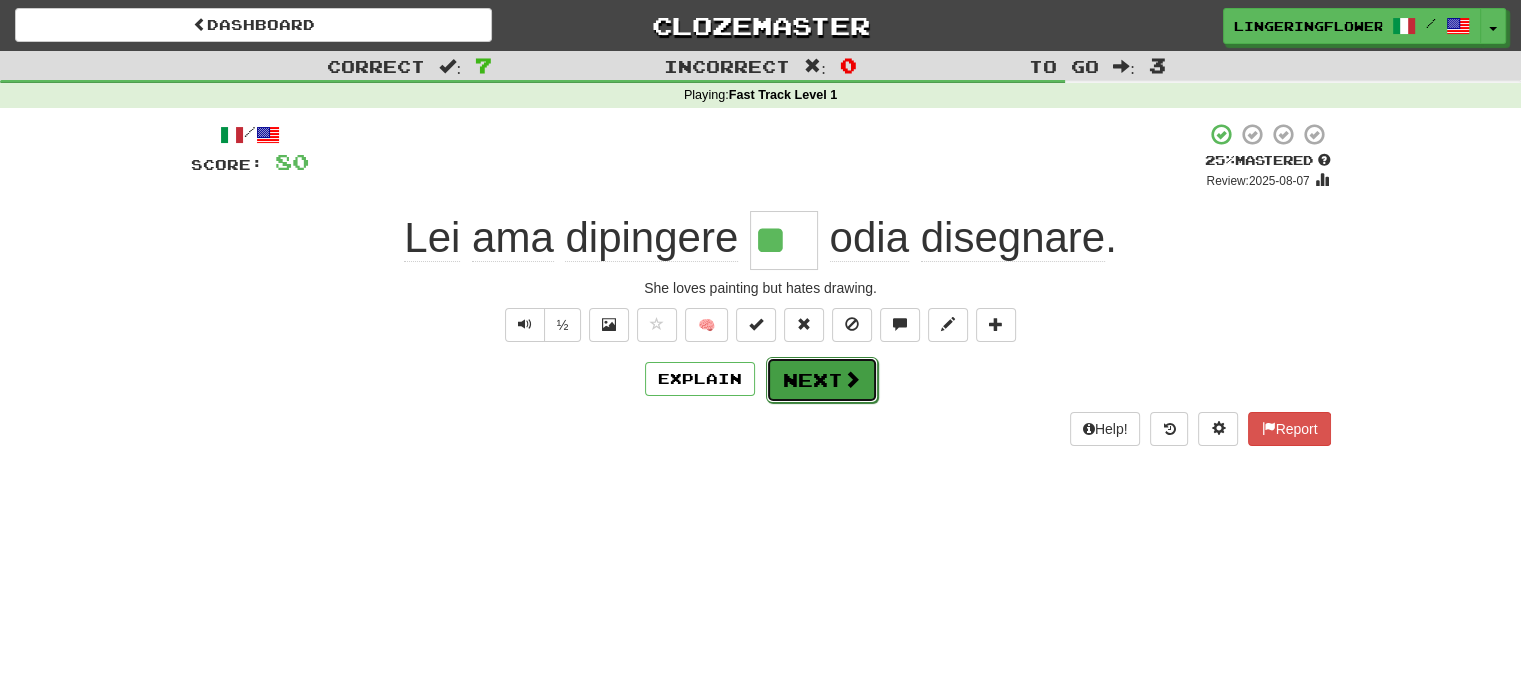 click on "Next" at bounding box center (822, 380) 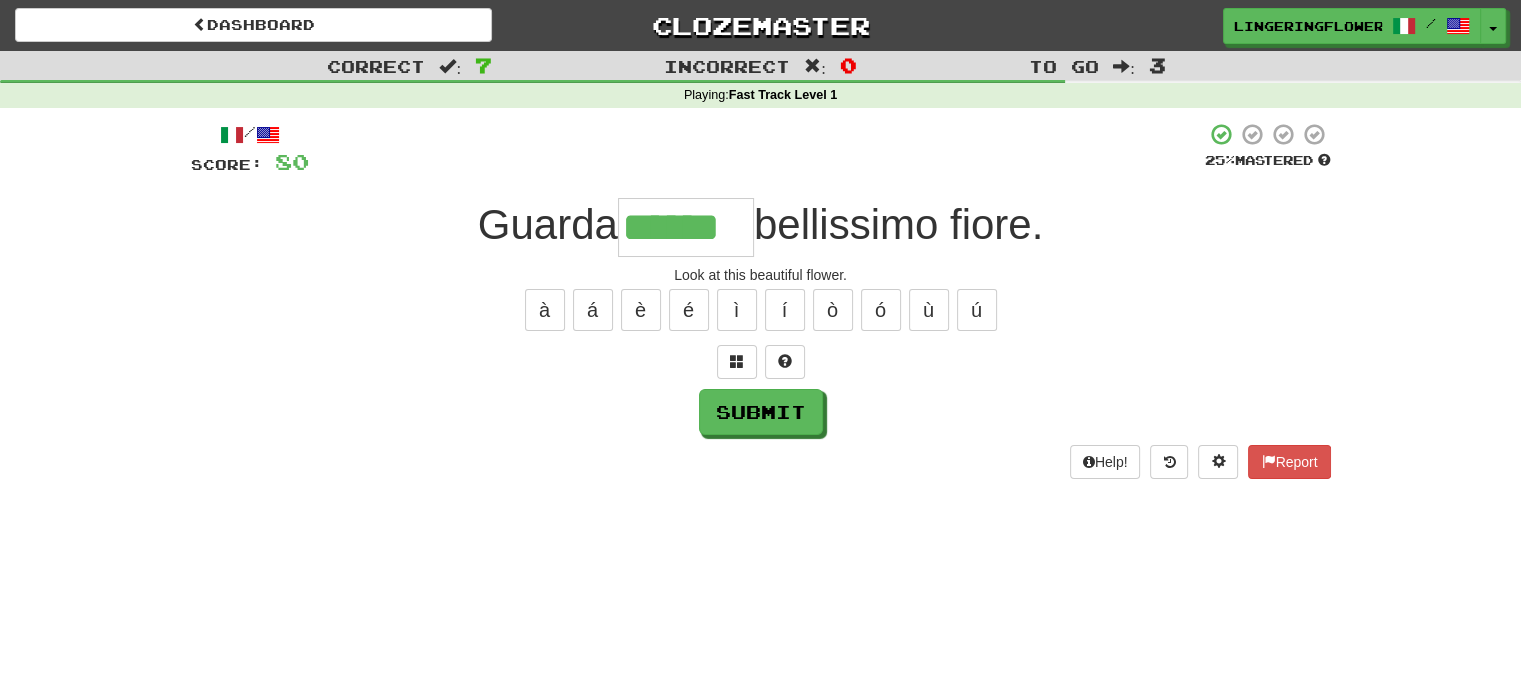 type on "******" 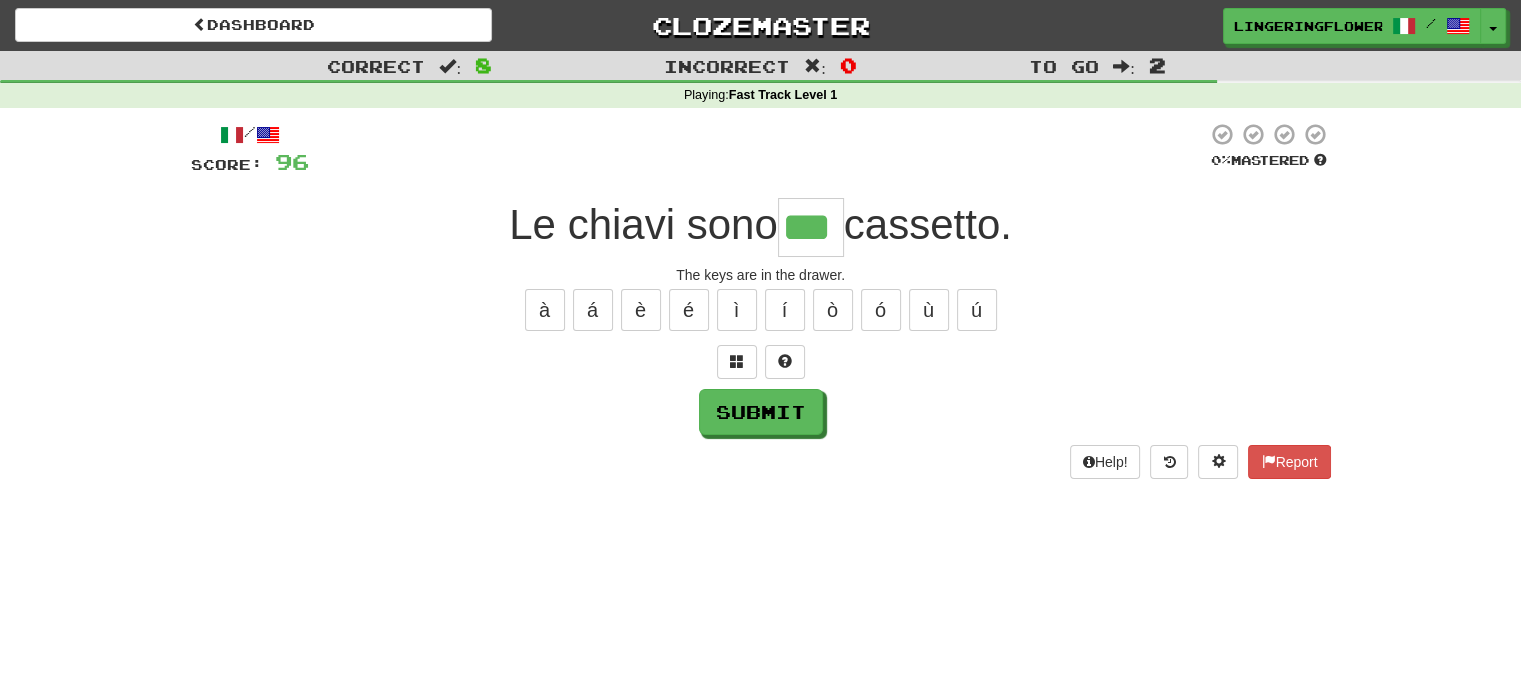 type on "***" 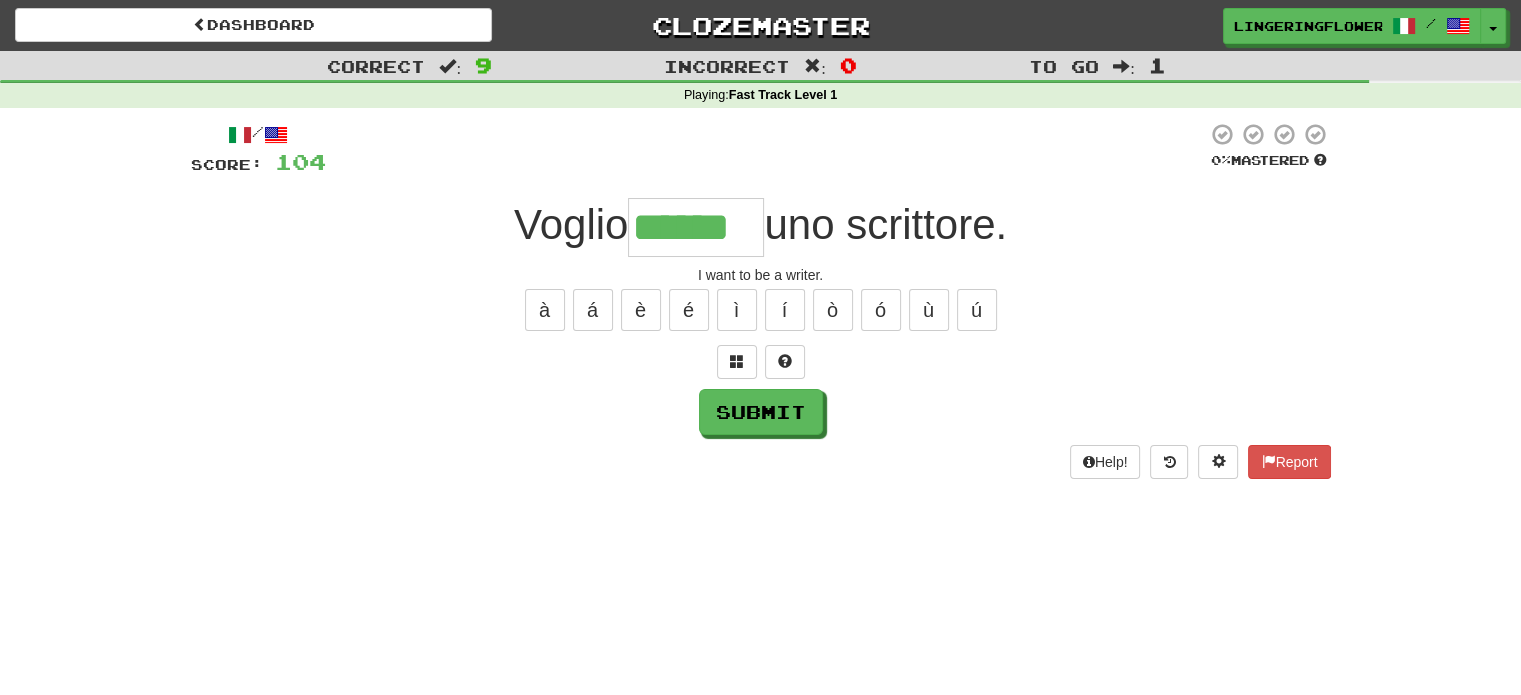 type on "******" 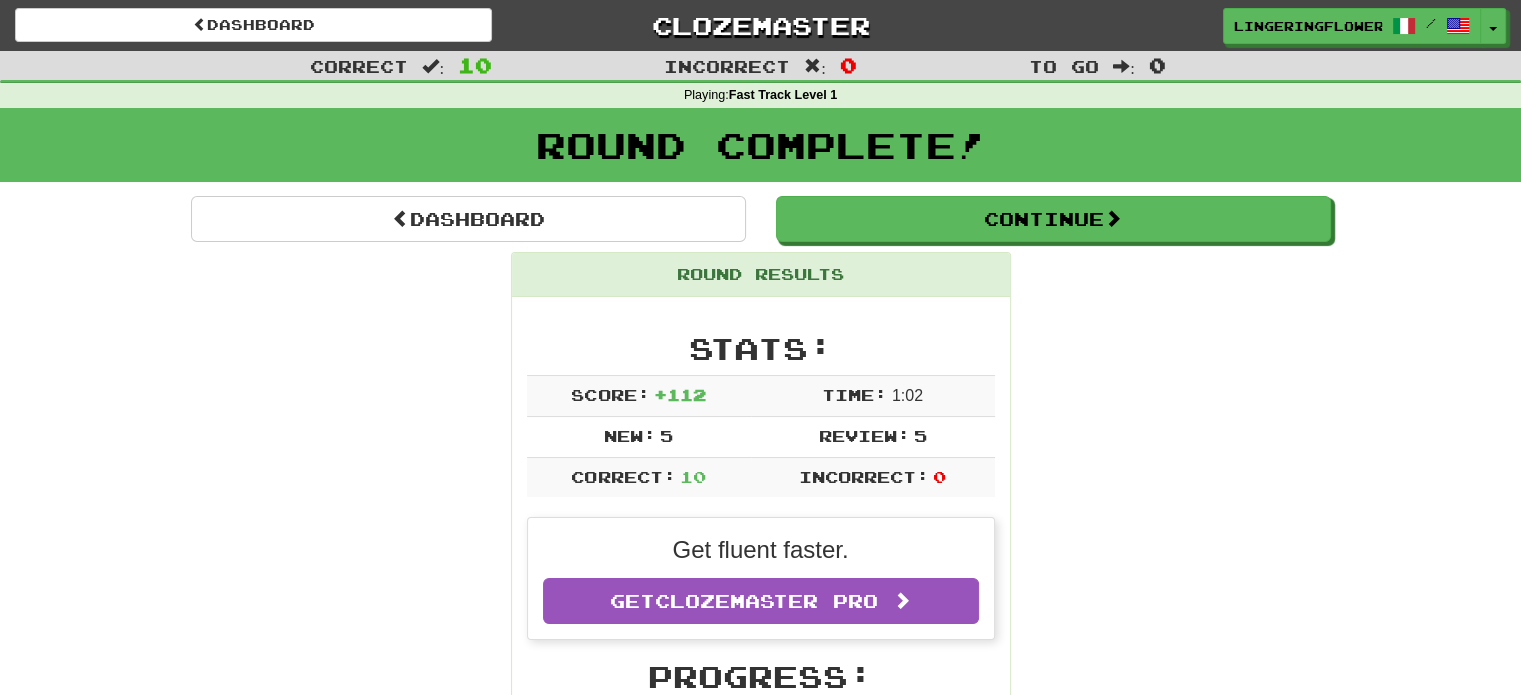scroll, scrollTop: 4, scrollLeft: 0, axis: vertical 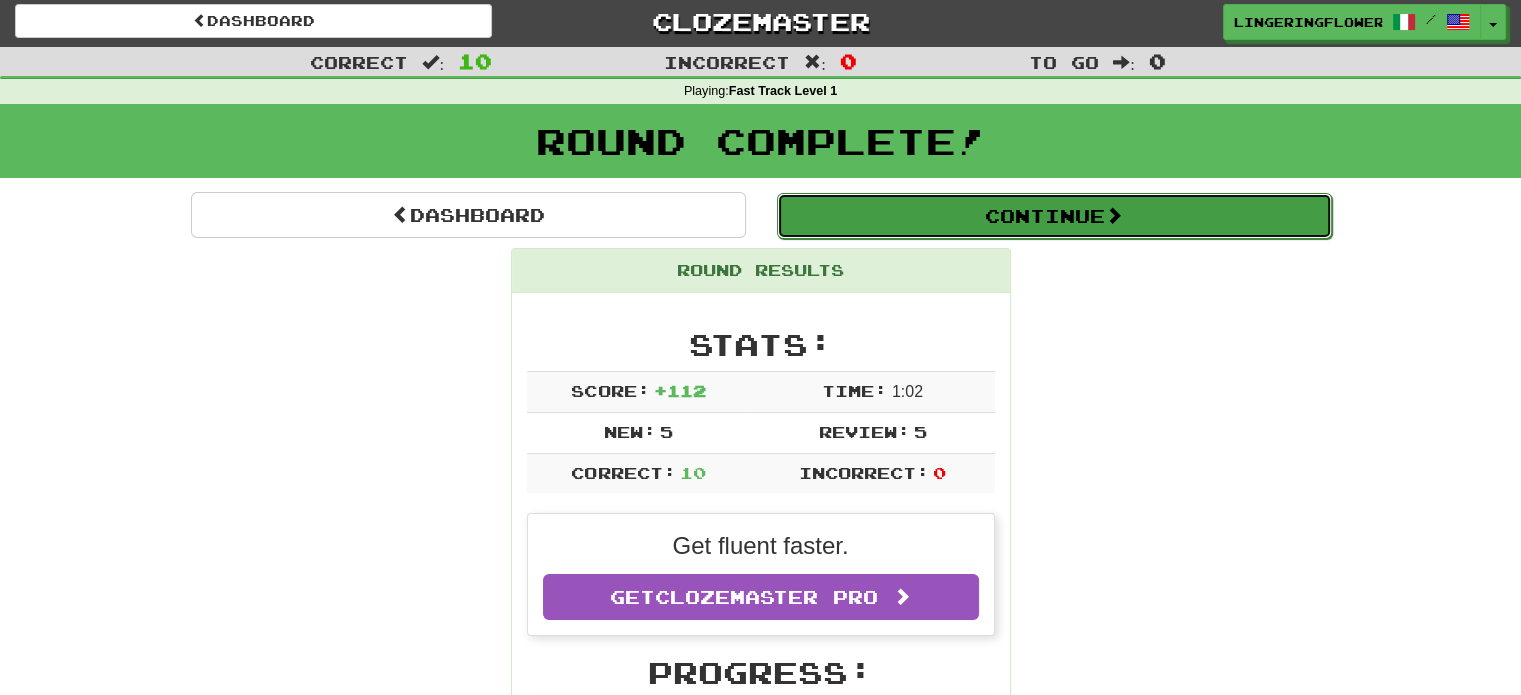 click on "Continue" at bounding box center (1054, 216) 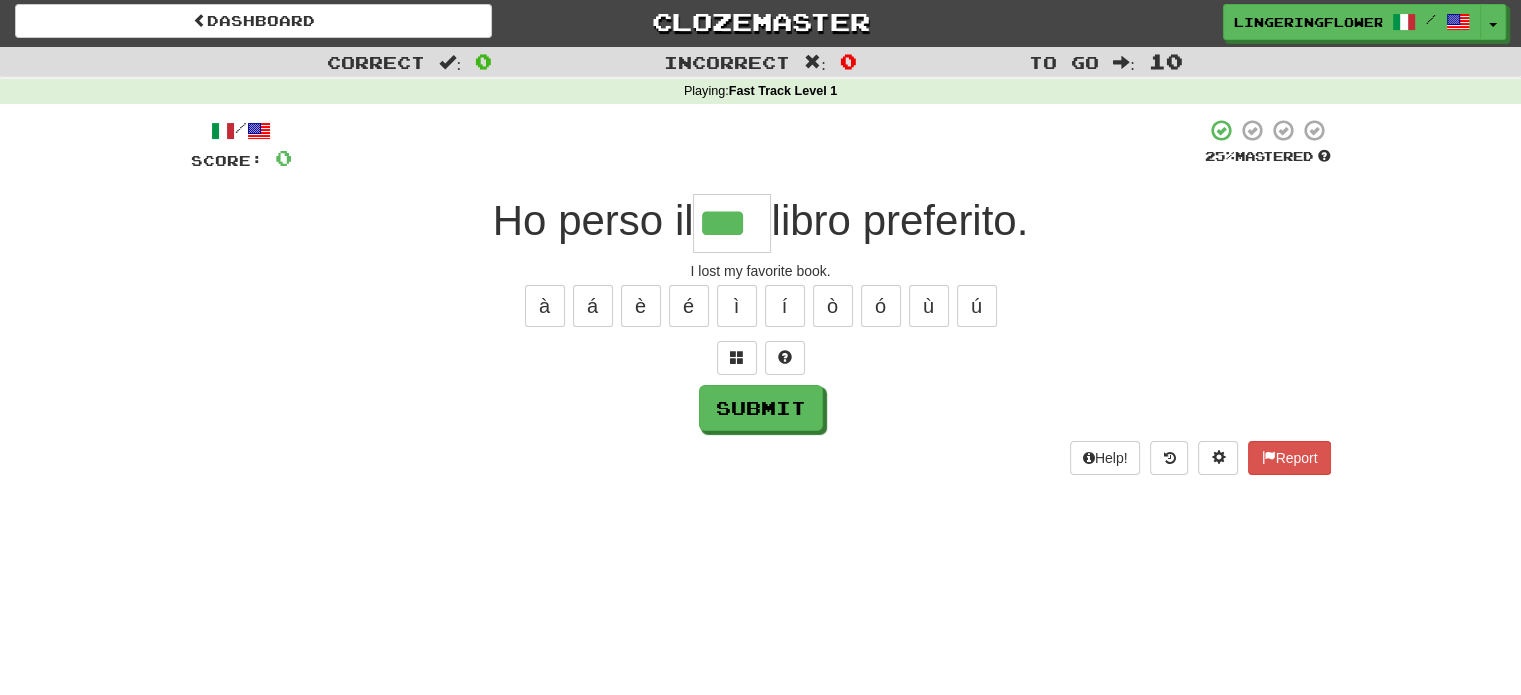 type on "***" 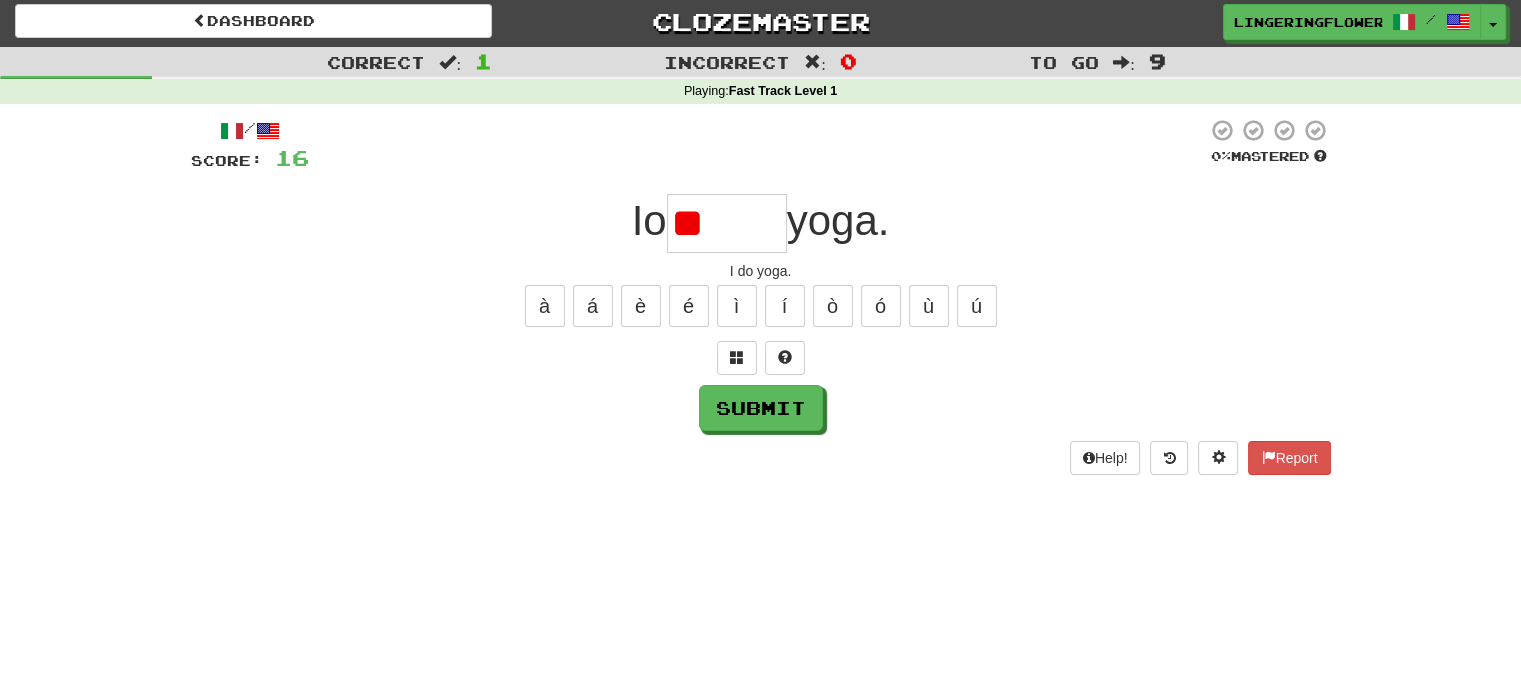 type on "*" 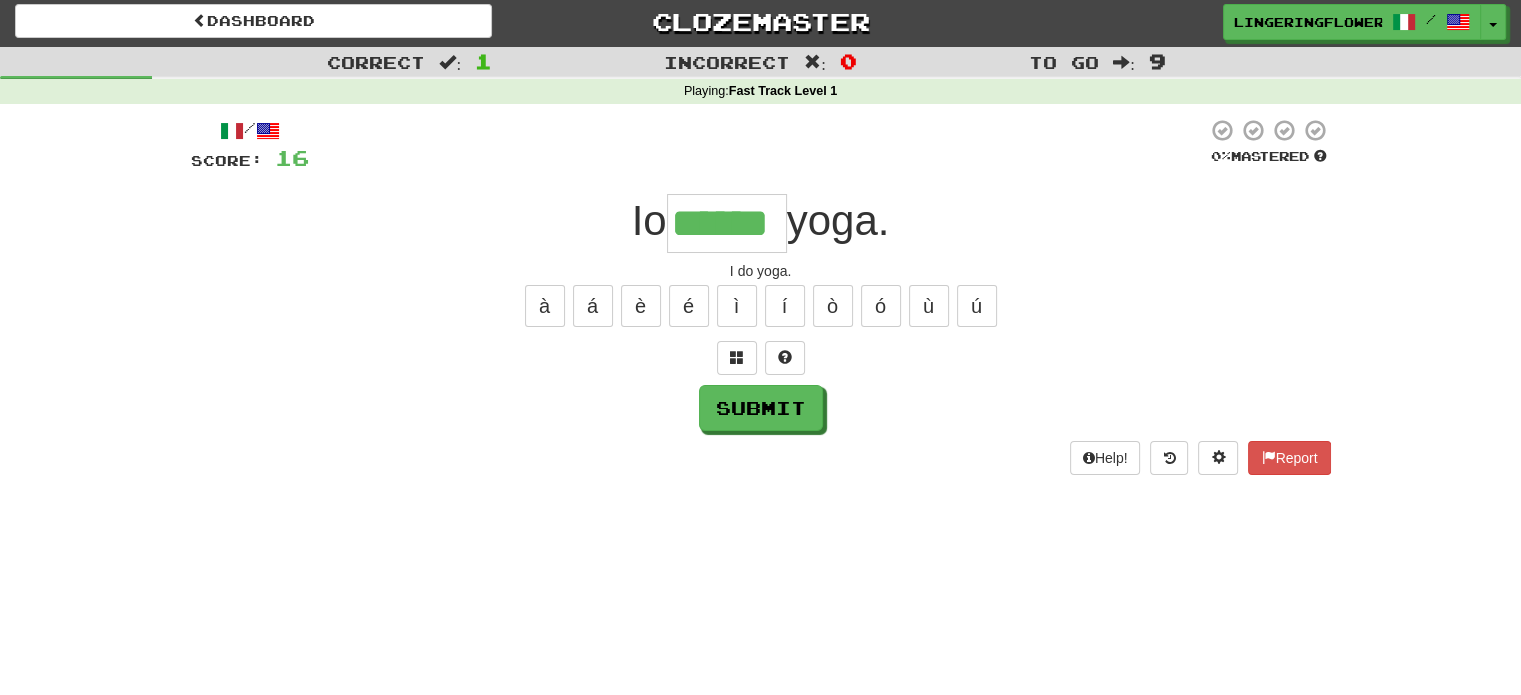 type on "******" 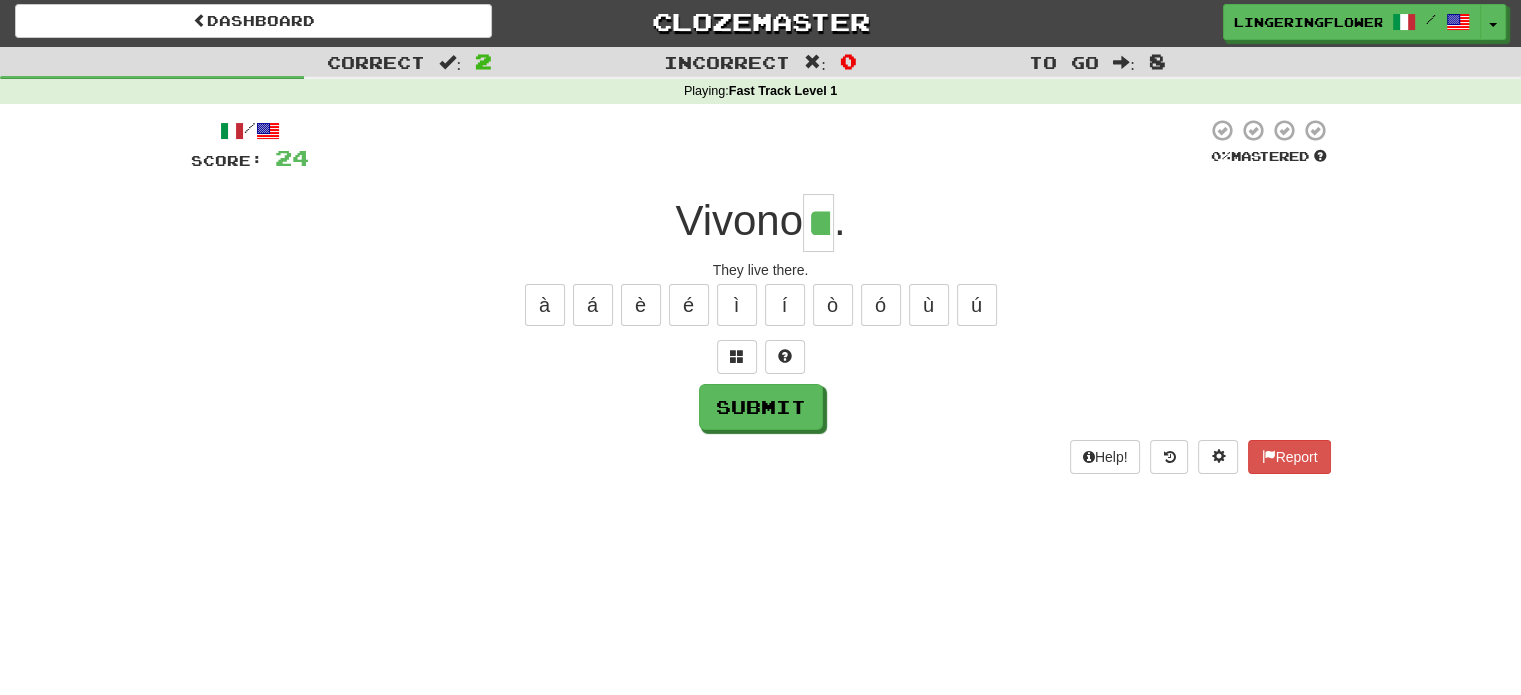 scroll, scrollTop: 0, scrollLeft: 10, axis: horizontal 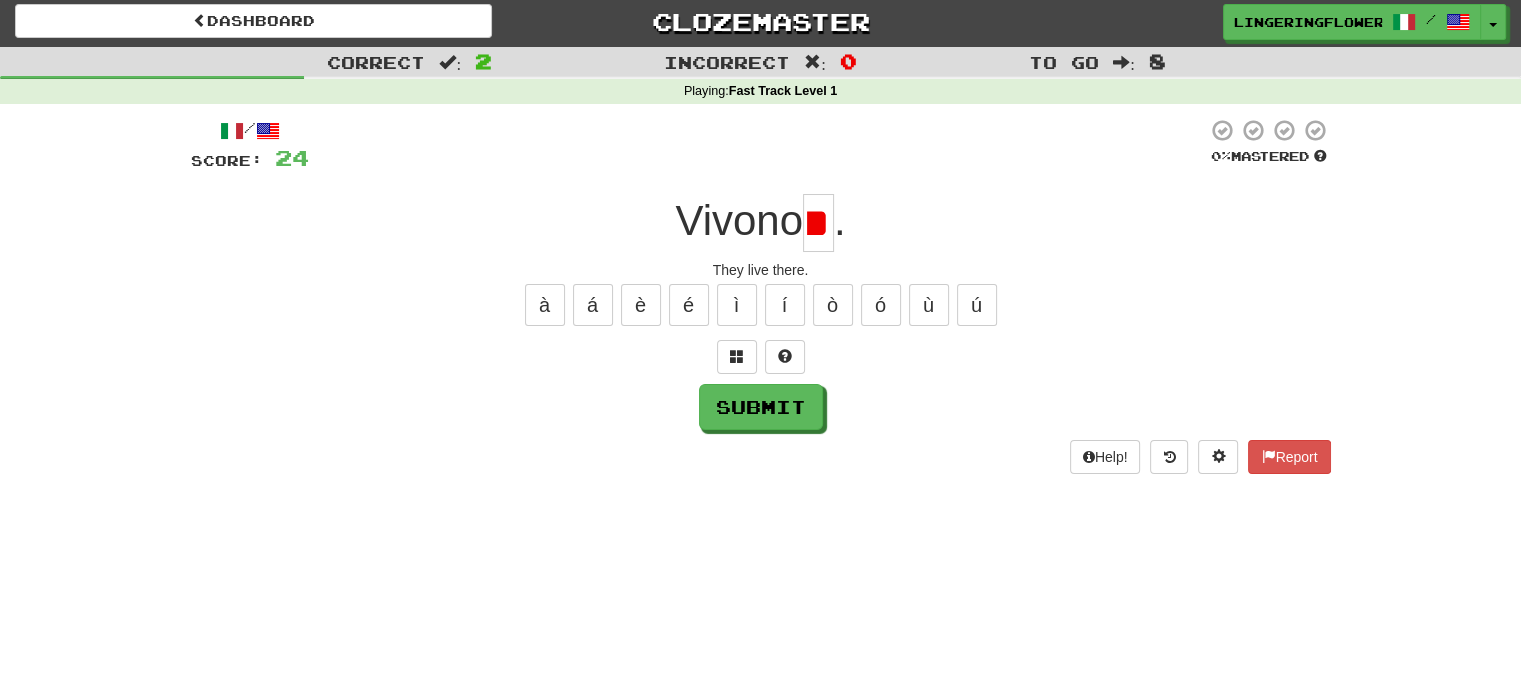 type on "*" 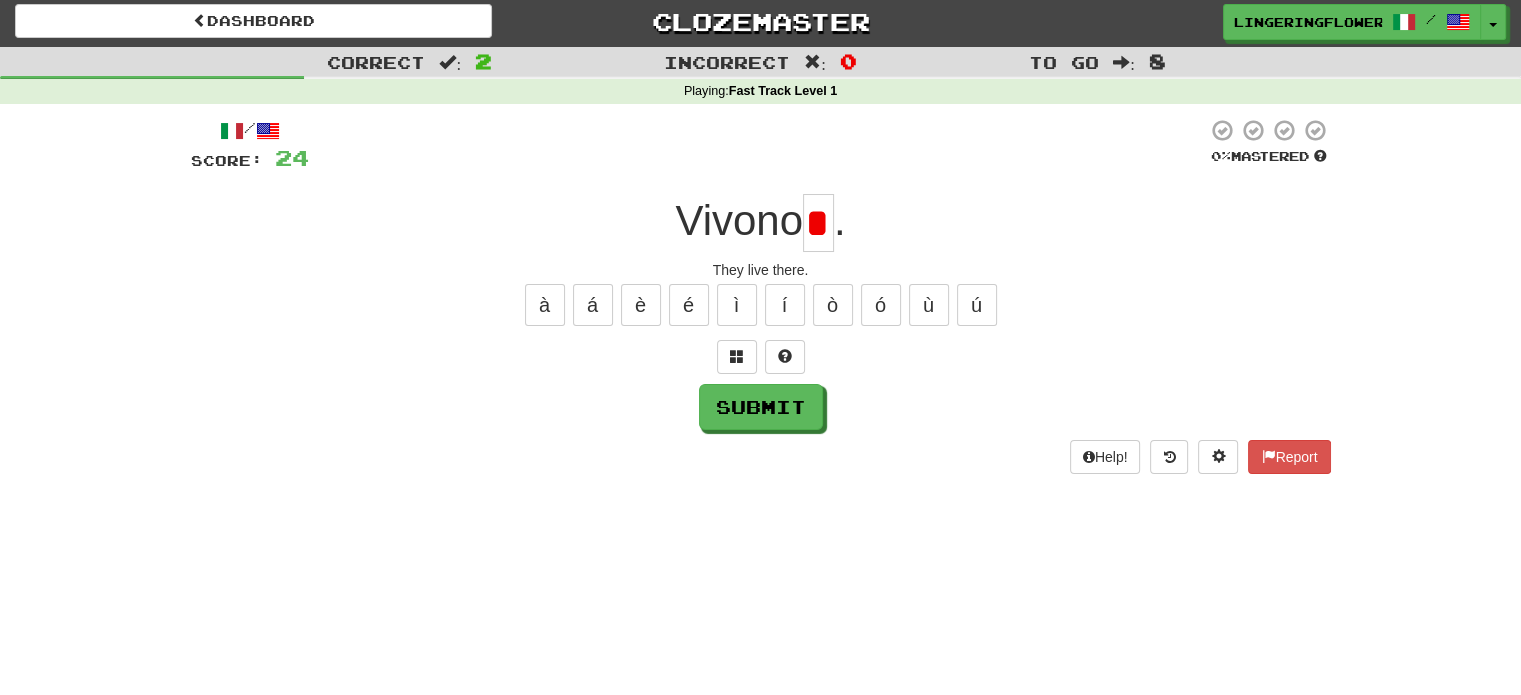 scroll, scrollTop: 0, scrollLeft: 0, axis: both 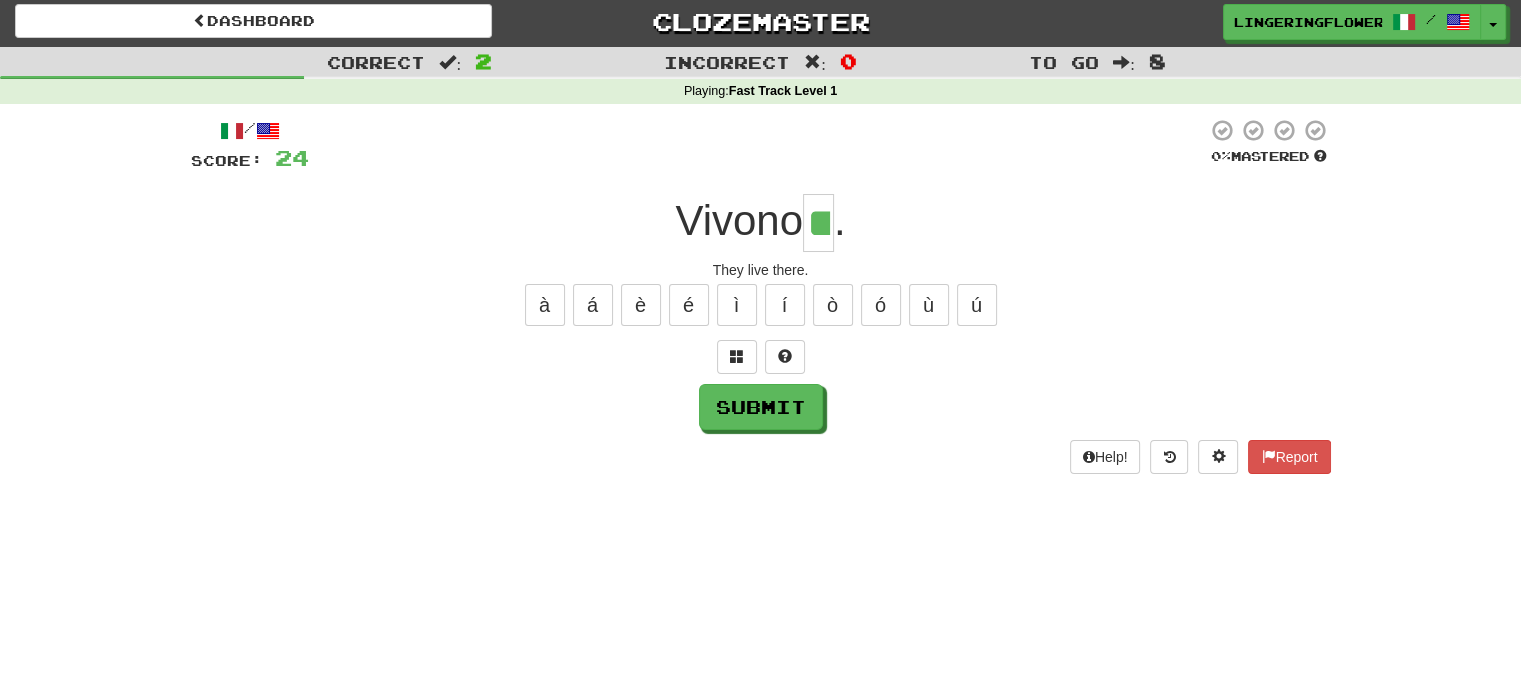 type on "**" 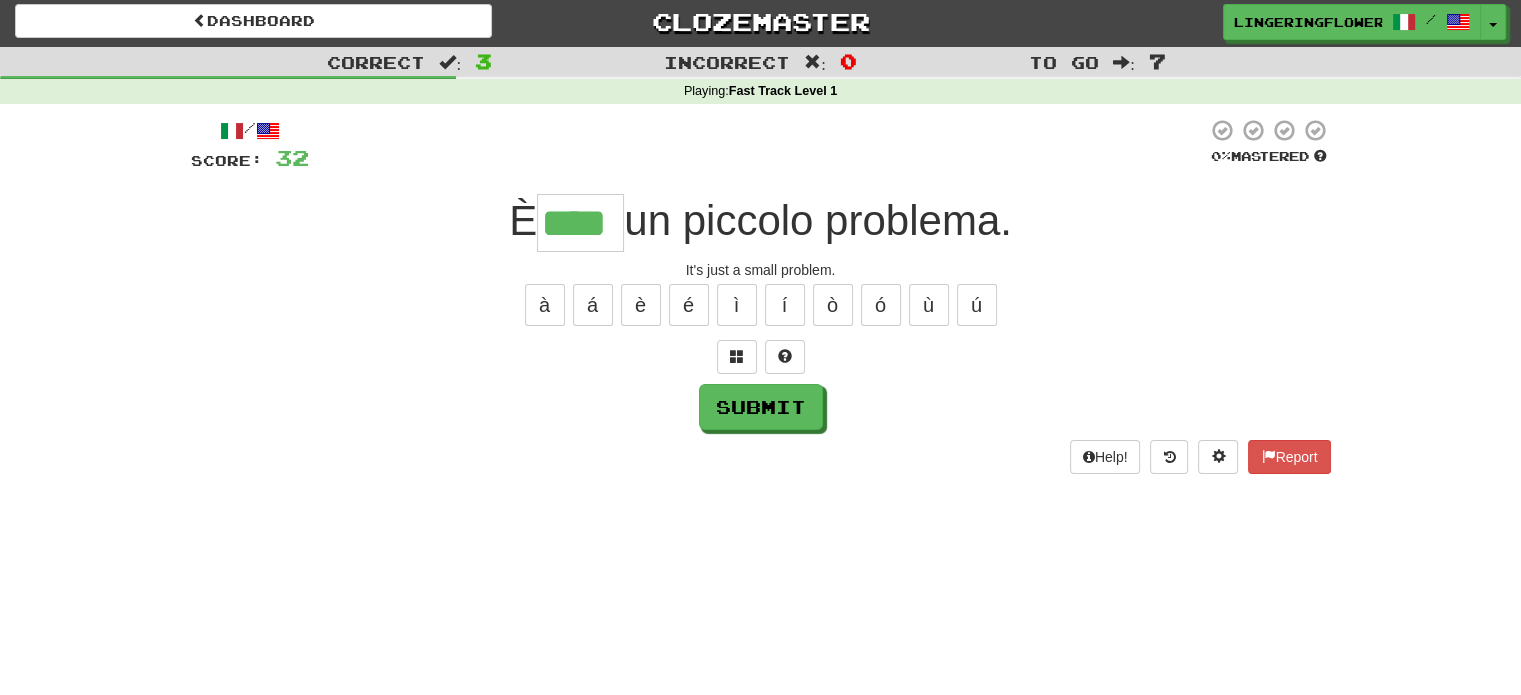 type on "****" 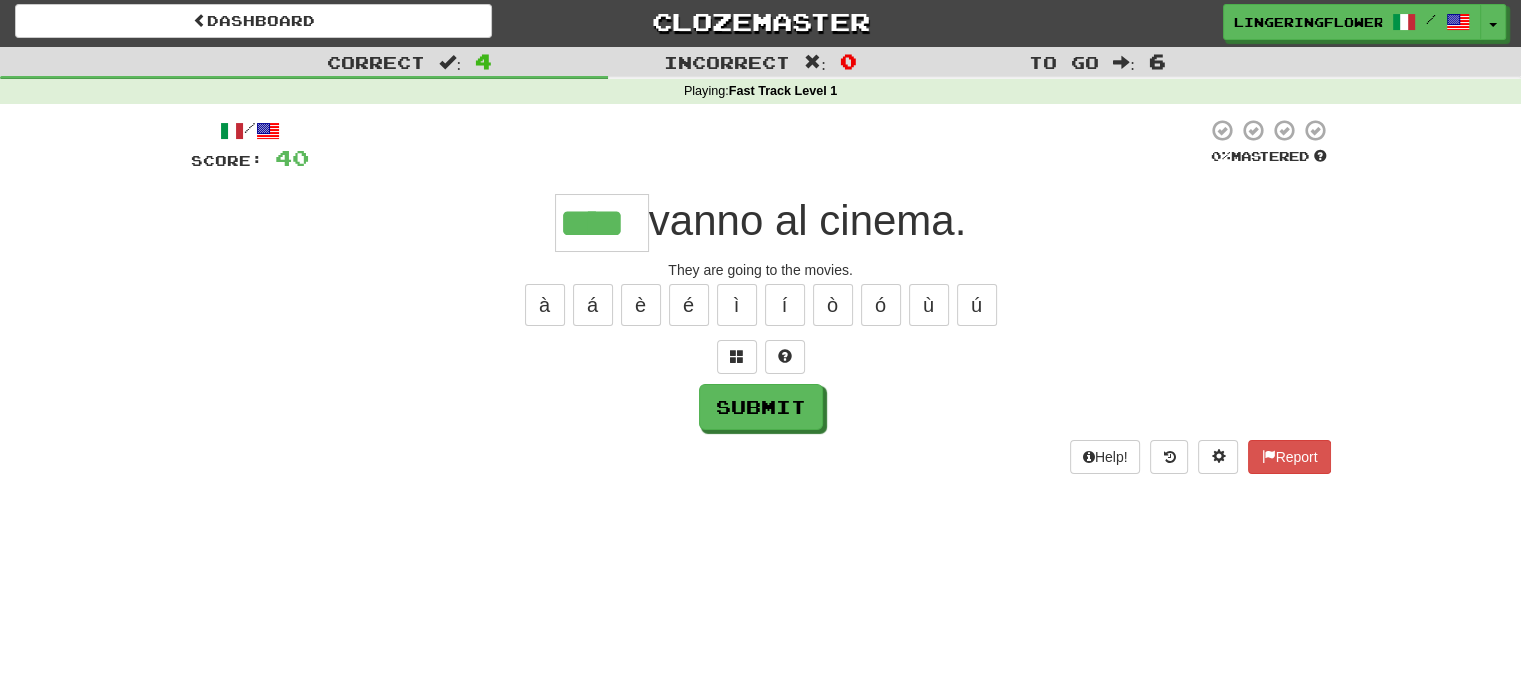 type on "****" 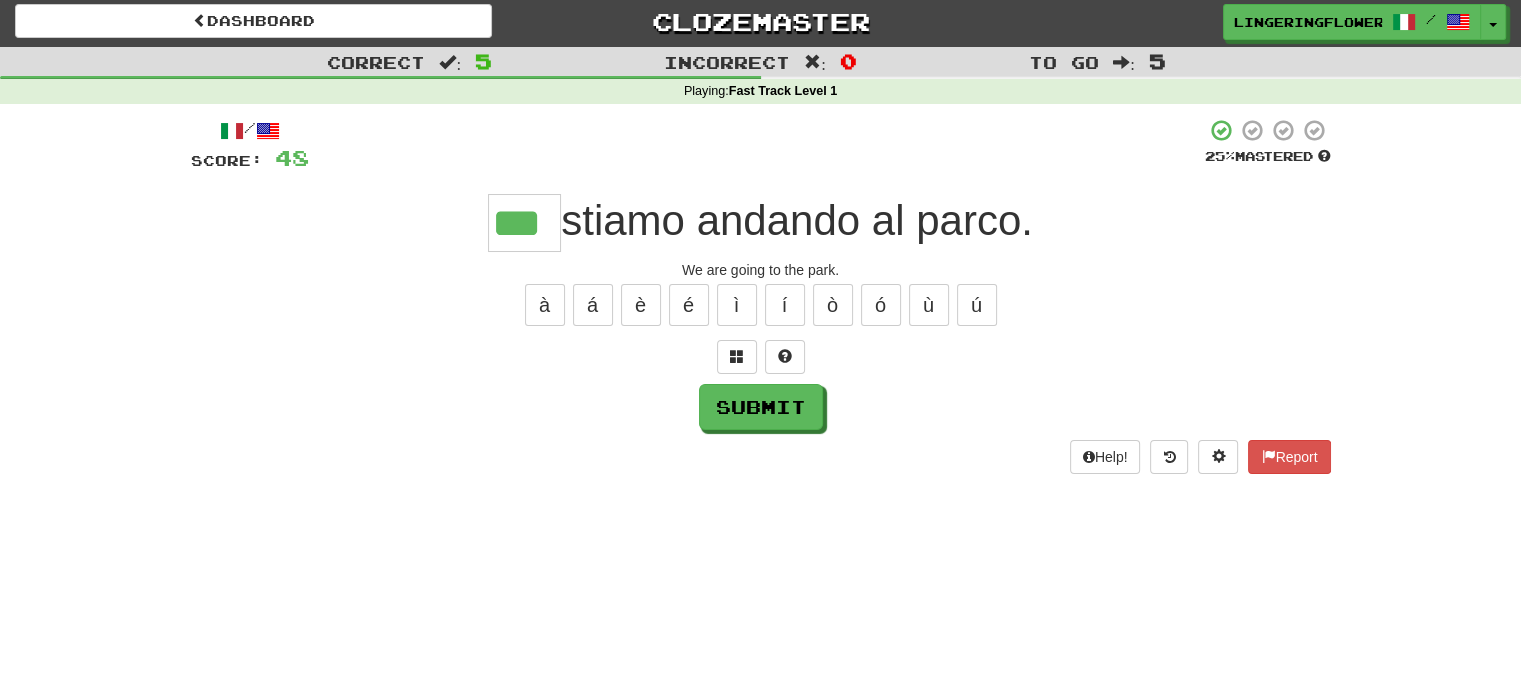 type on "***" 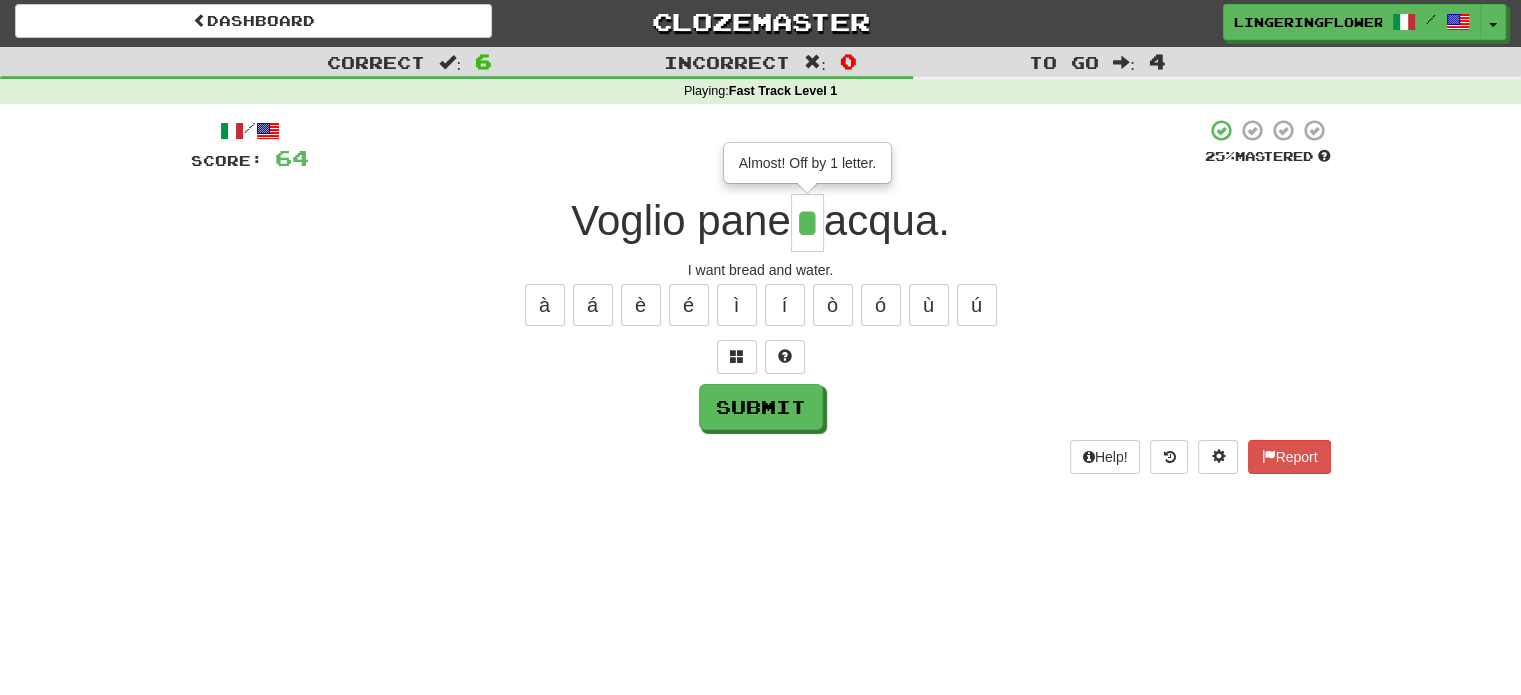 scroll, scrollTop: 0, scrollLeft: 0, axis: both 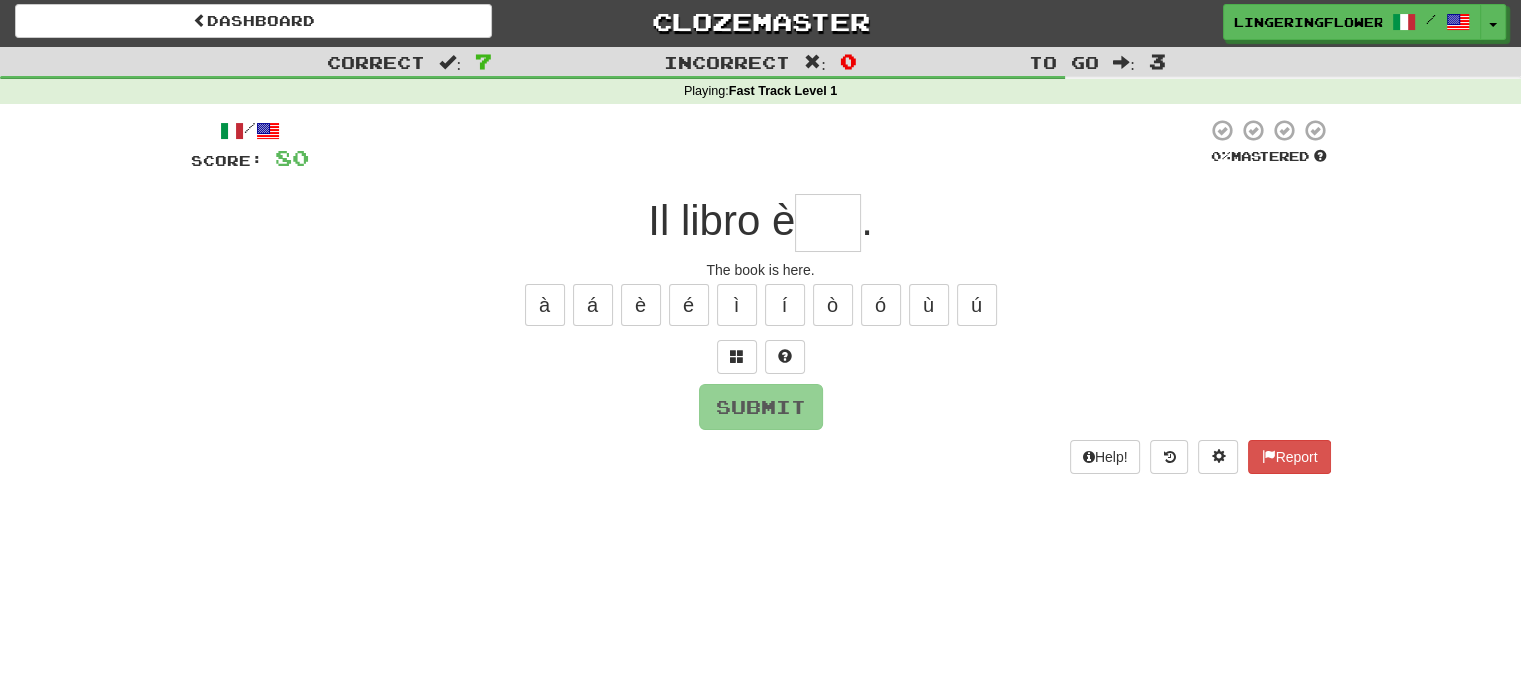 type on "*" 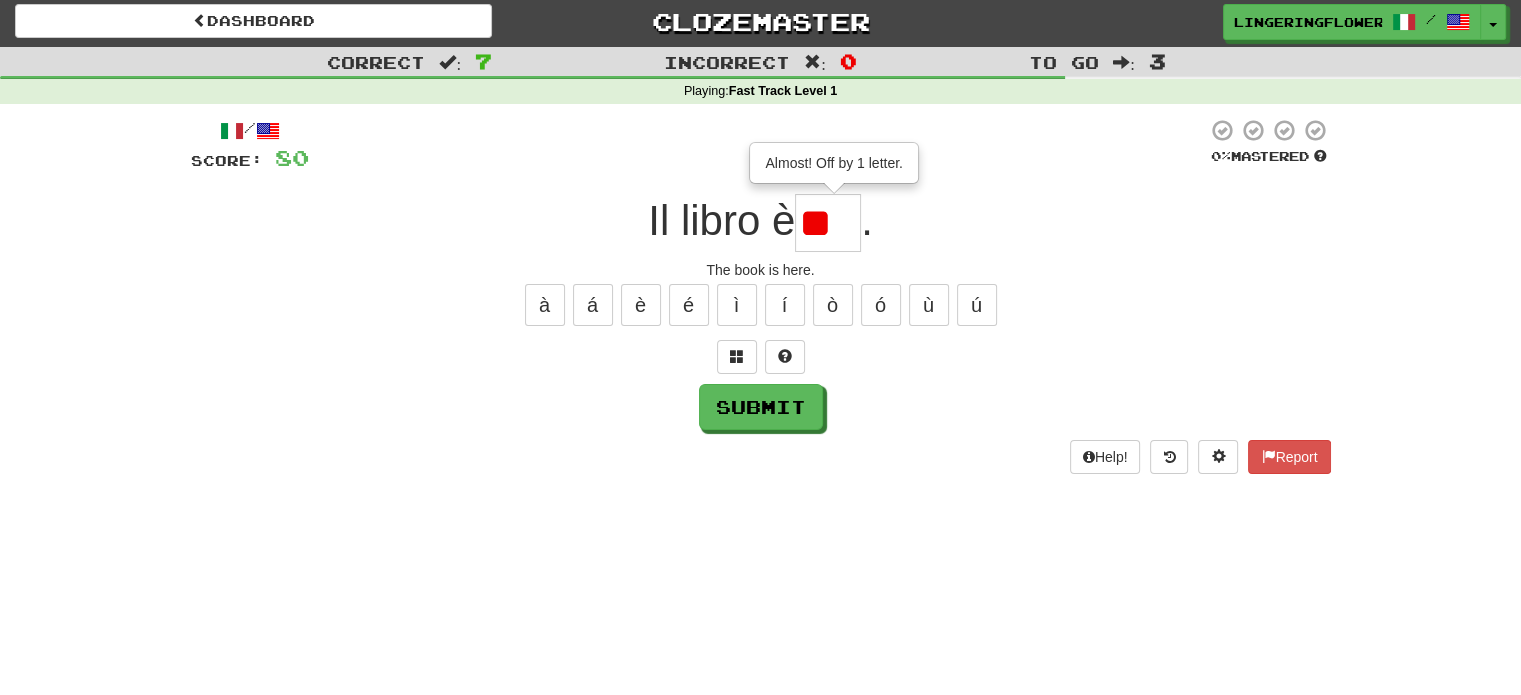 scroll, scrollTop: 0, scrollLeft: 0, axis: both 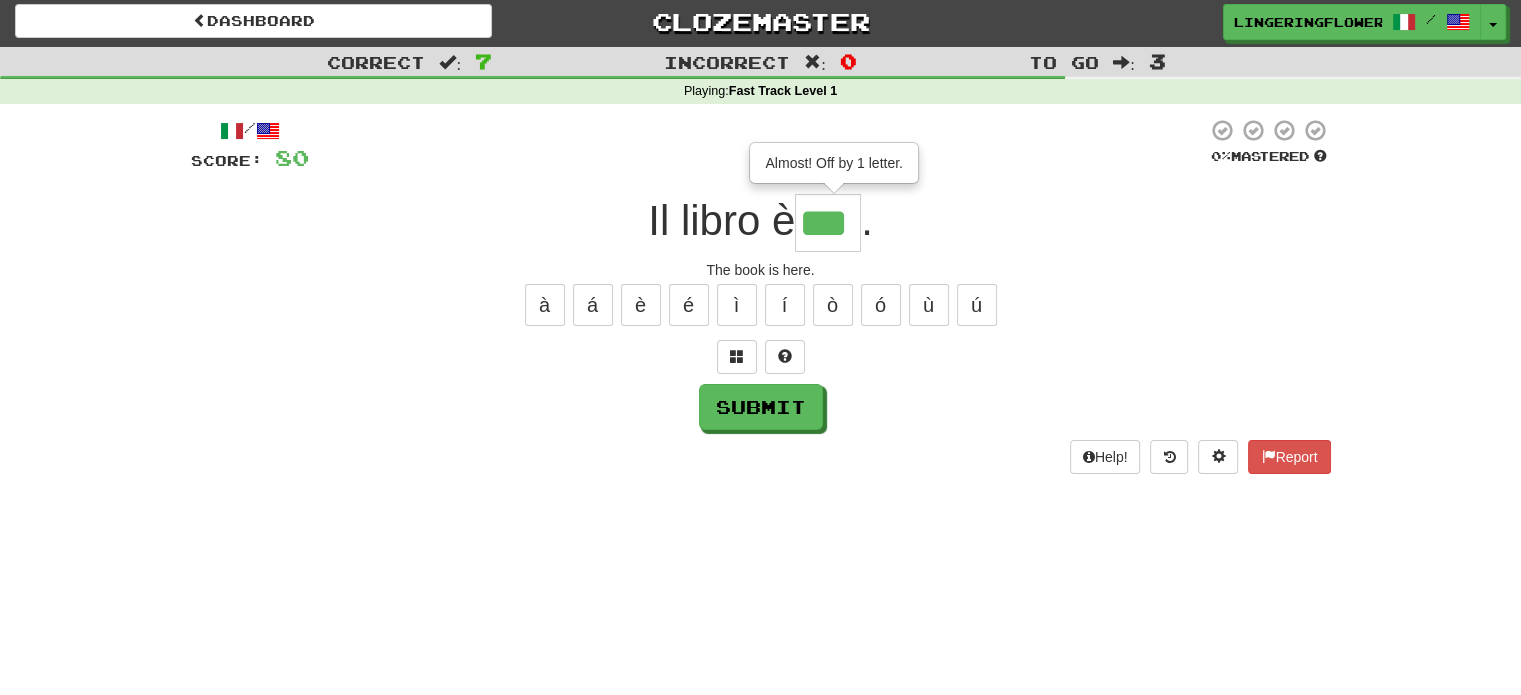 type on "***" 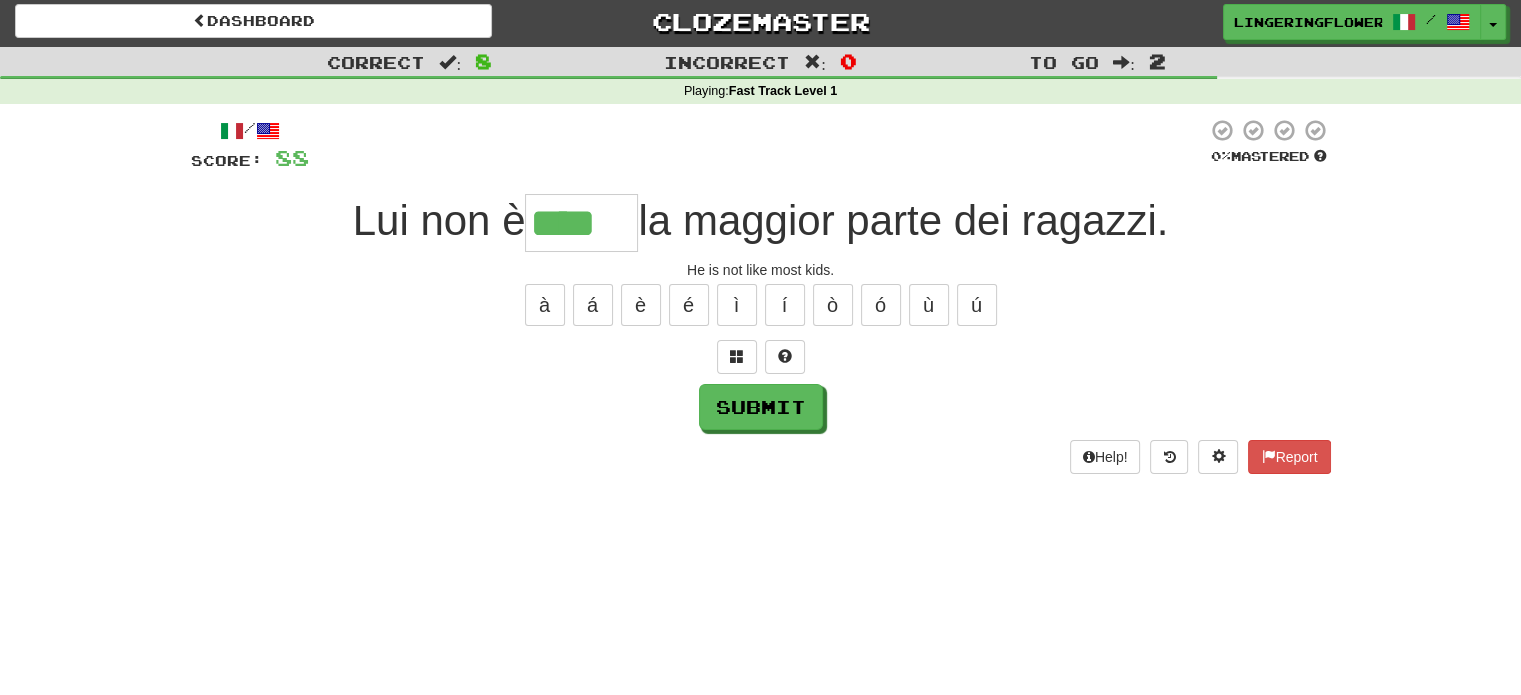 type on "****" 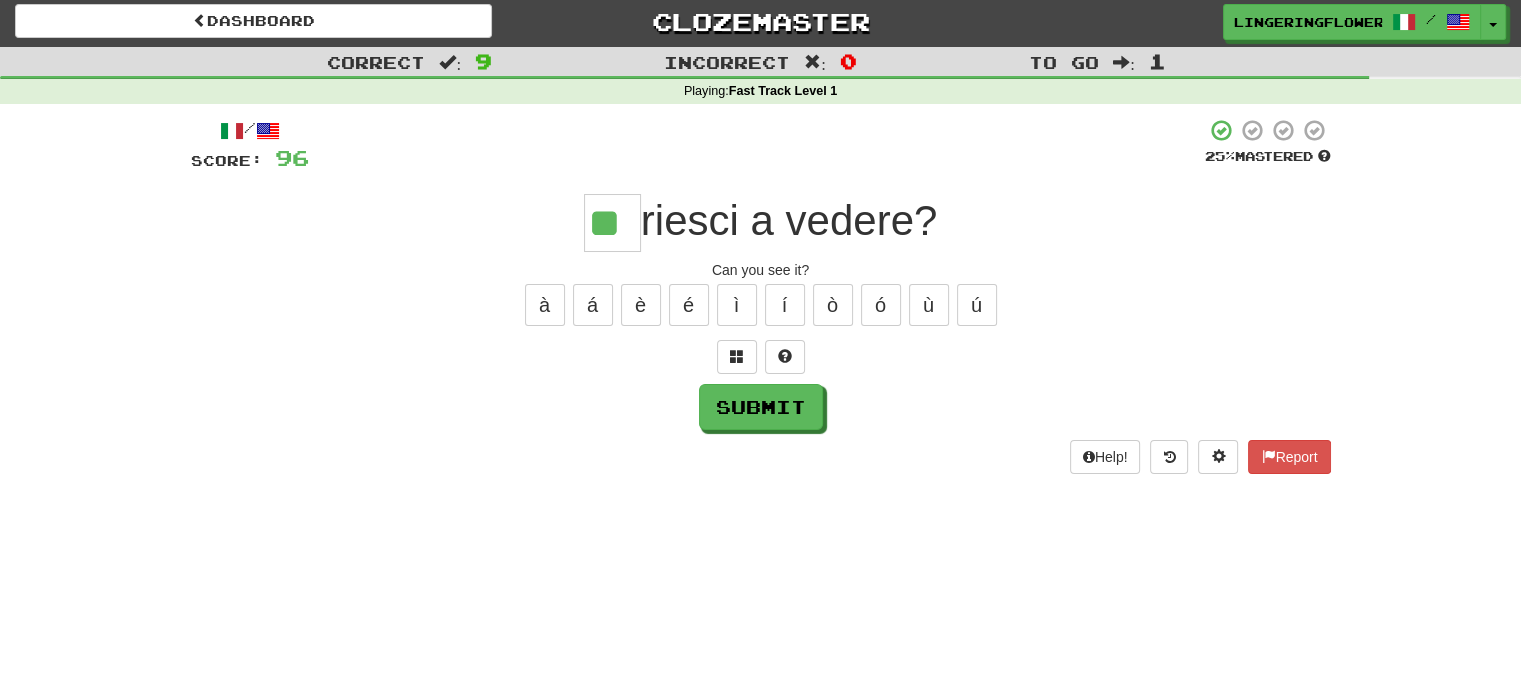 type on "**" 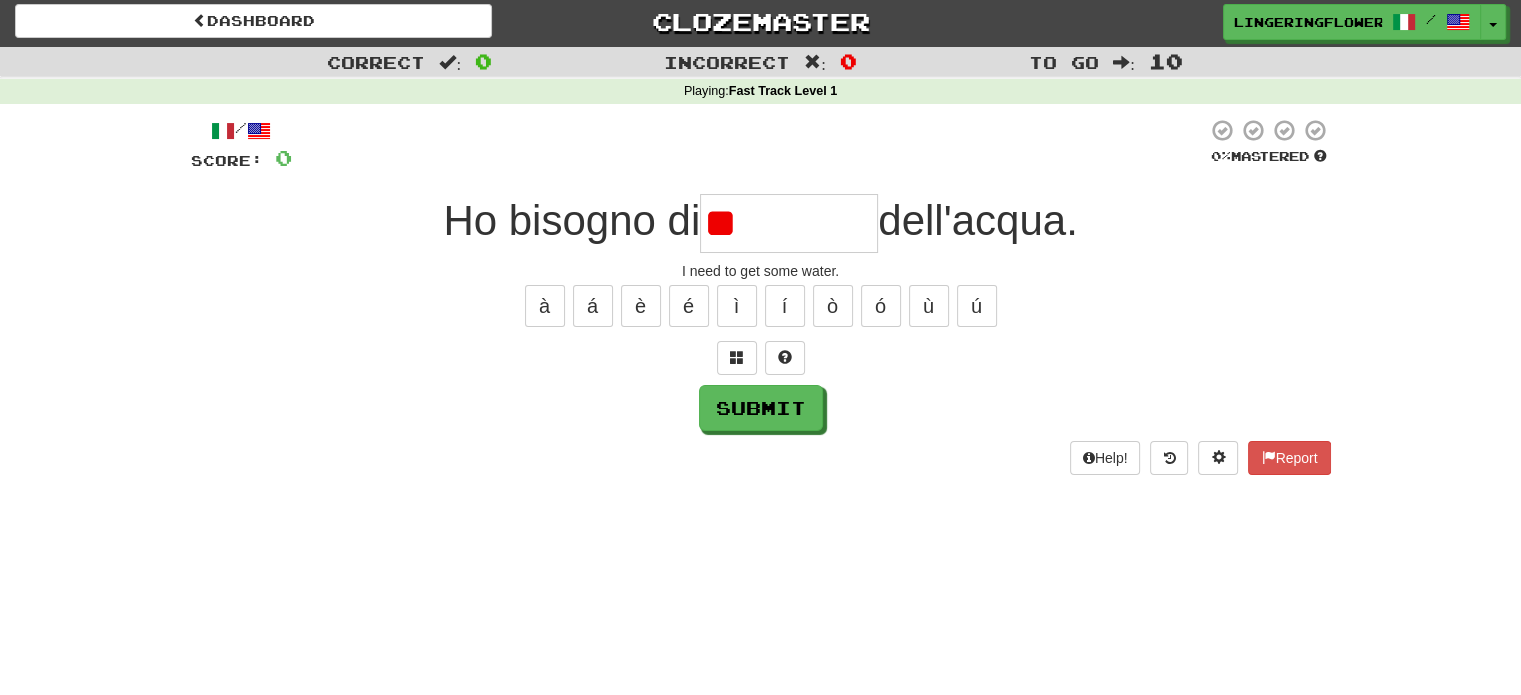 type on "*" 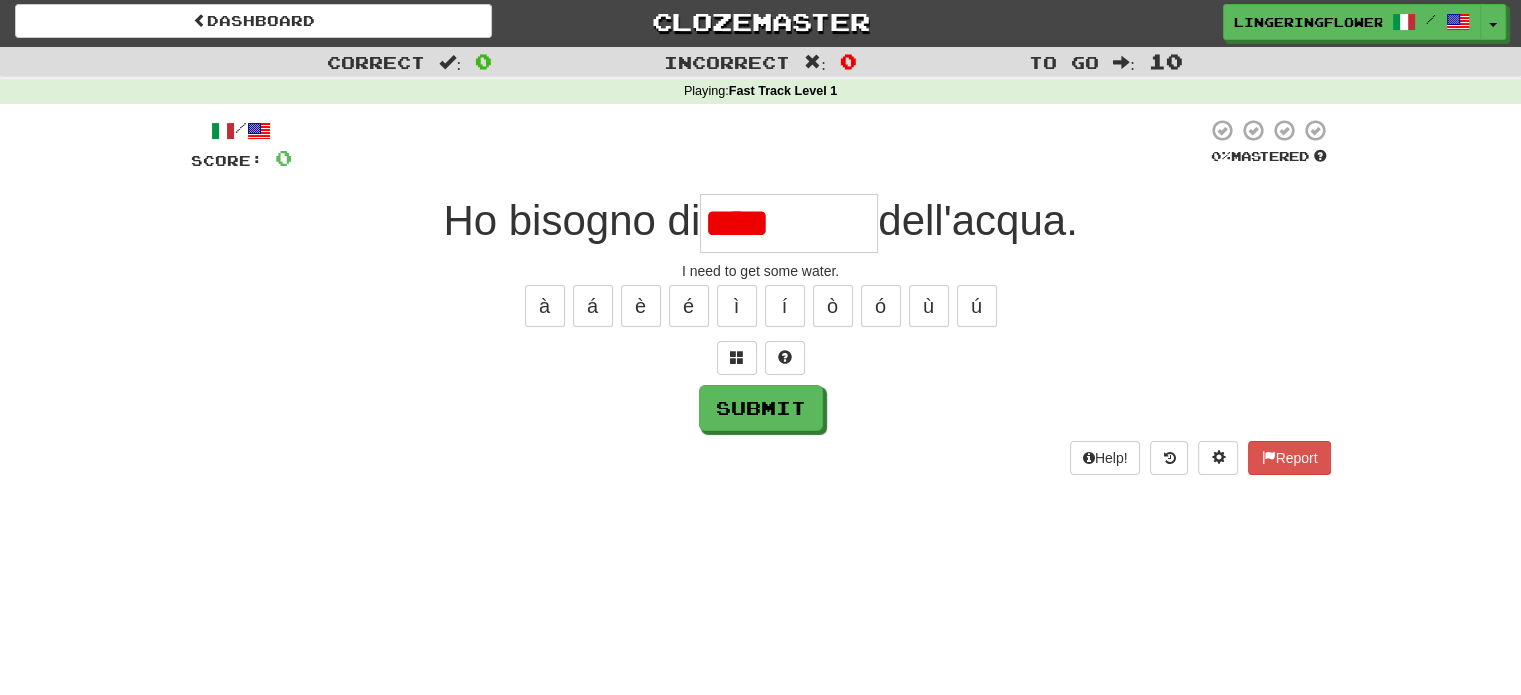 type on "********" 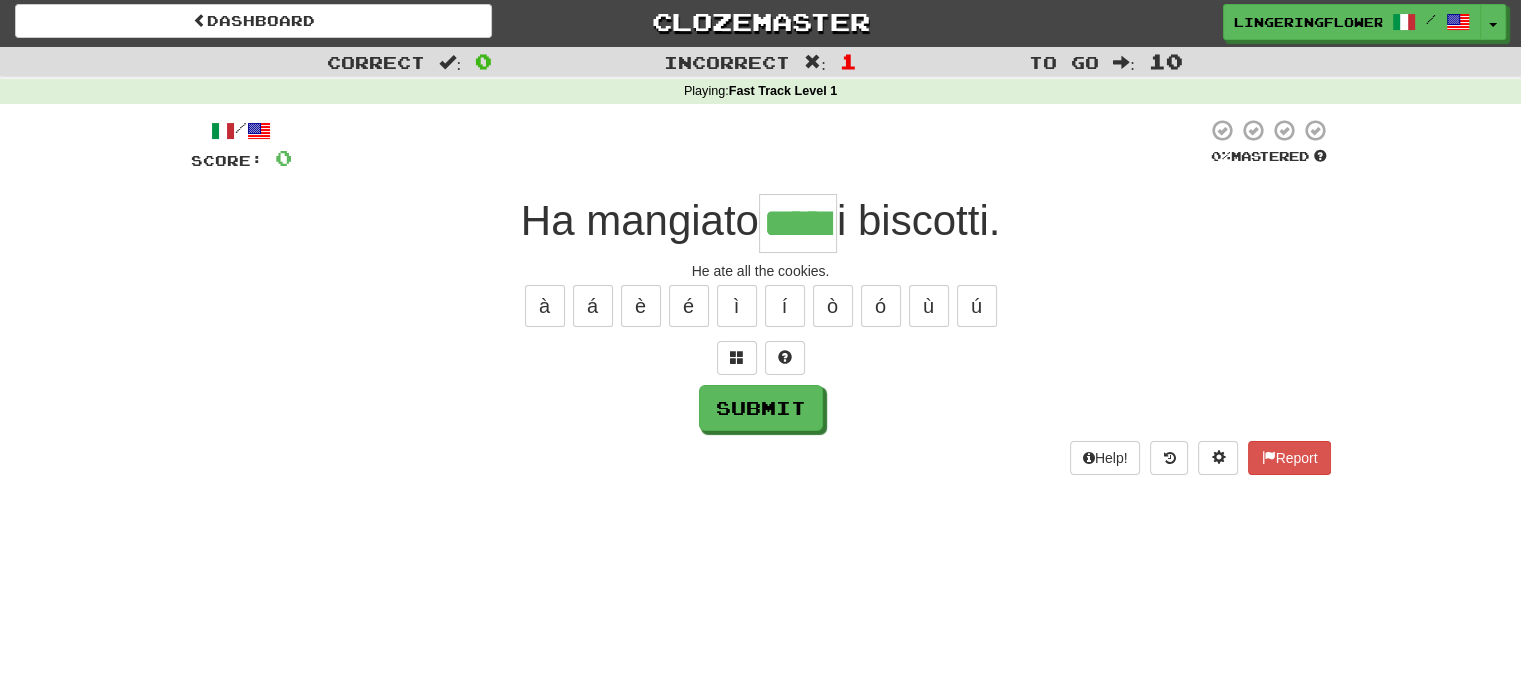 type on "*****" 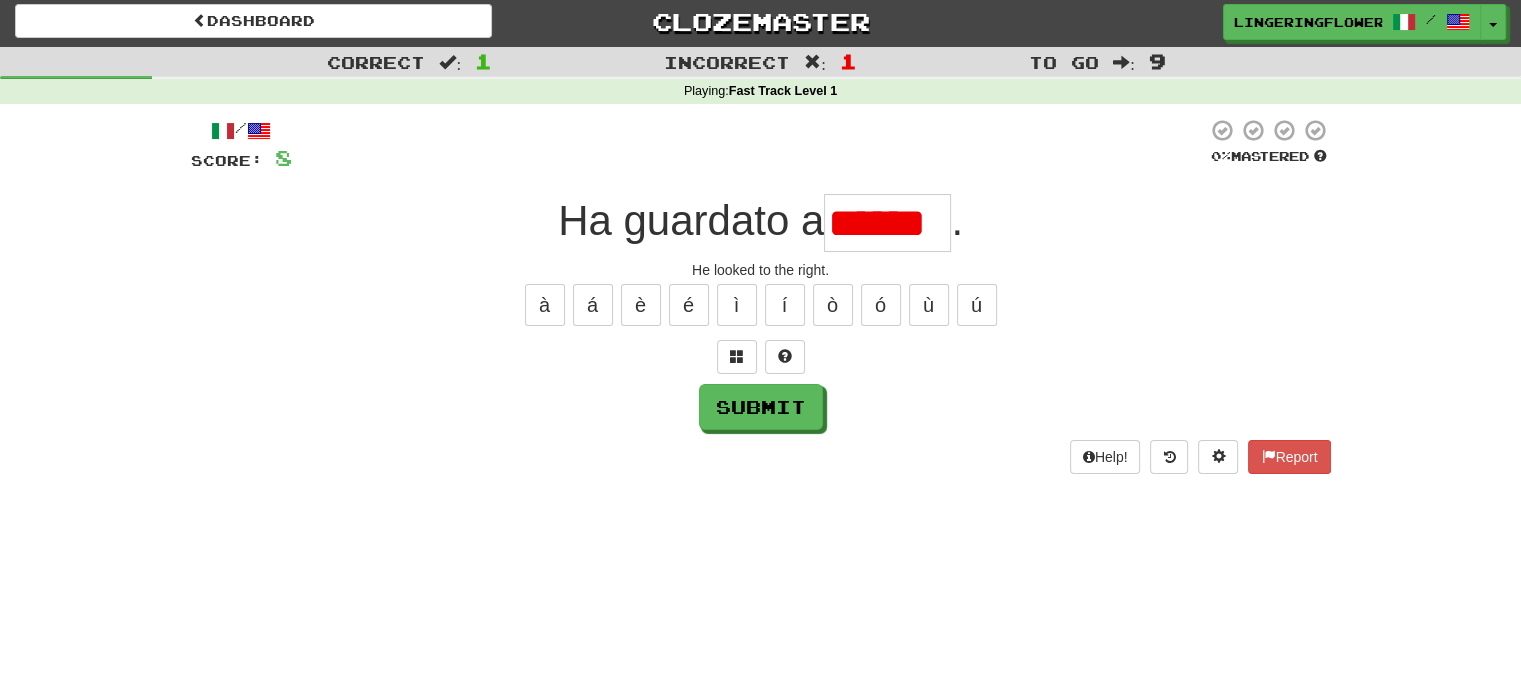 scroll, scrollTop: 0, scrollLeft: 0, axis: both 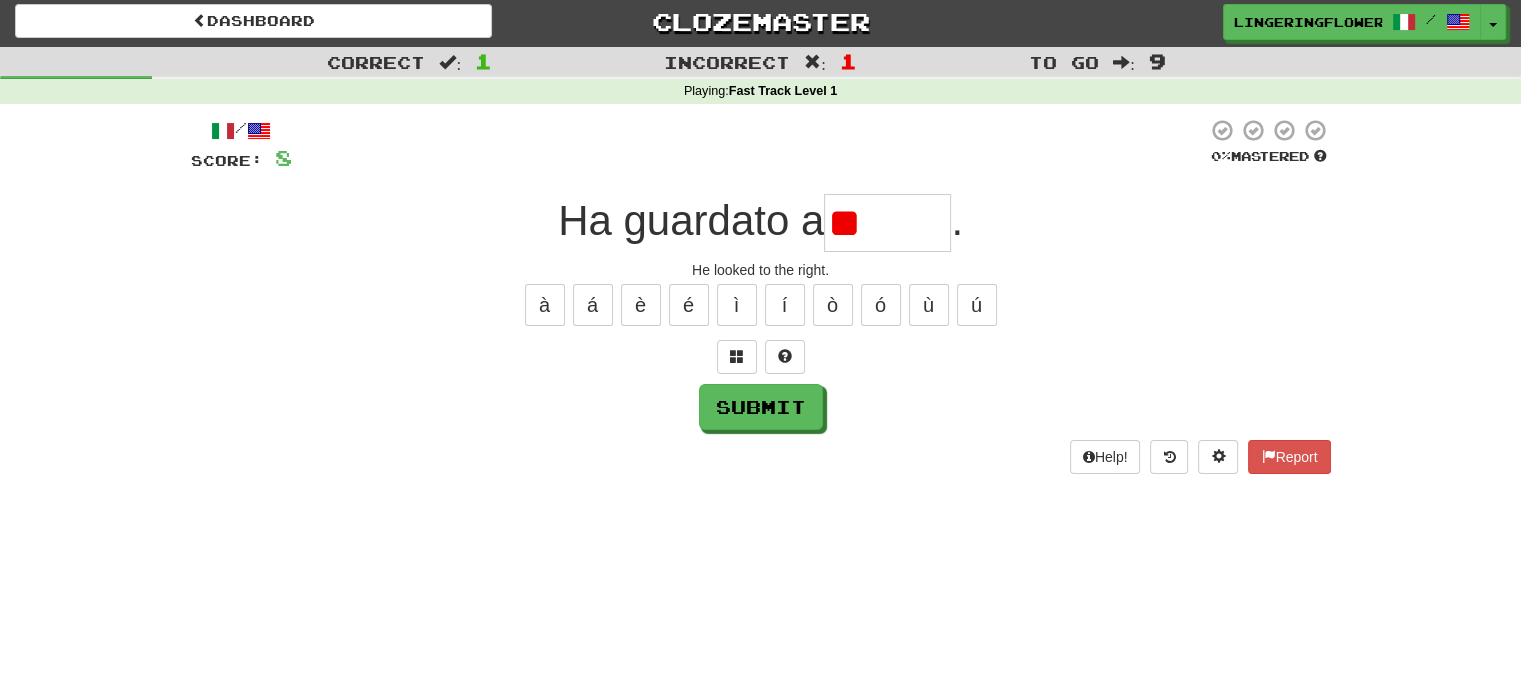 type on "*" 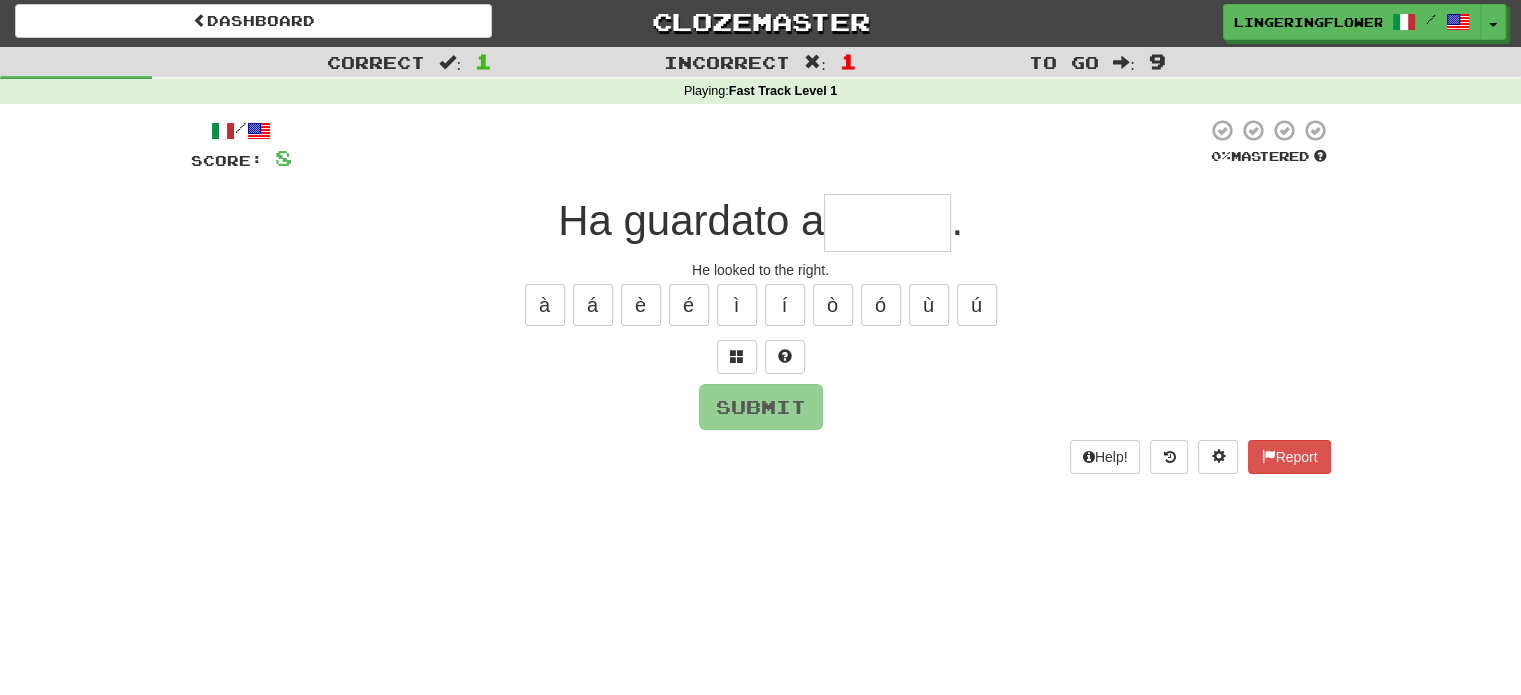 type on "******" 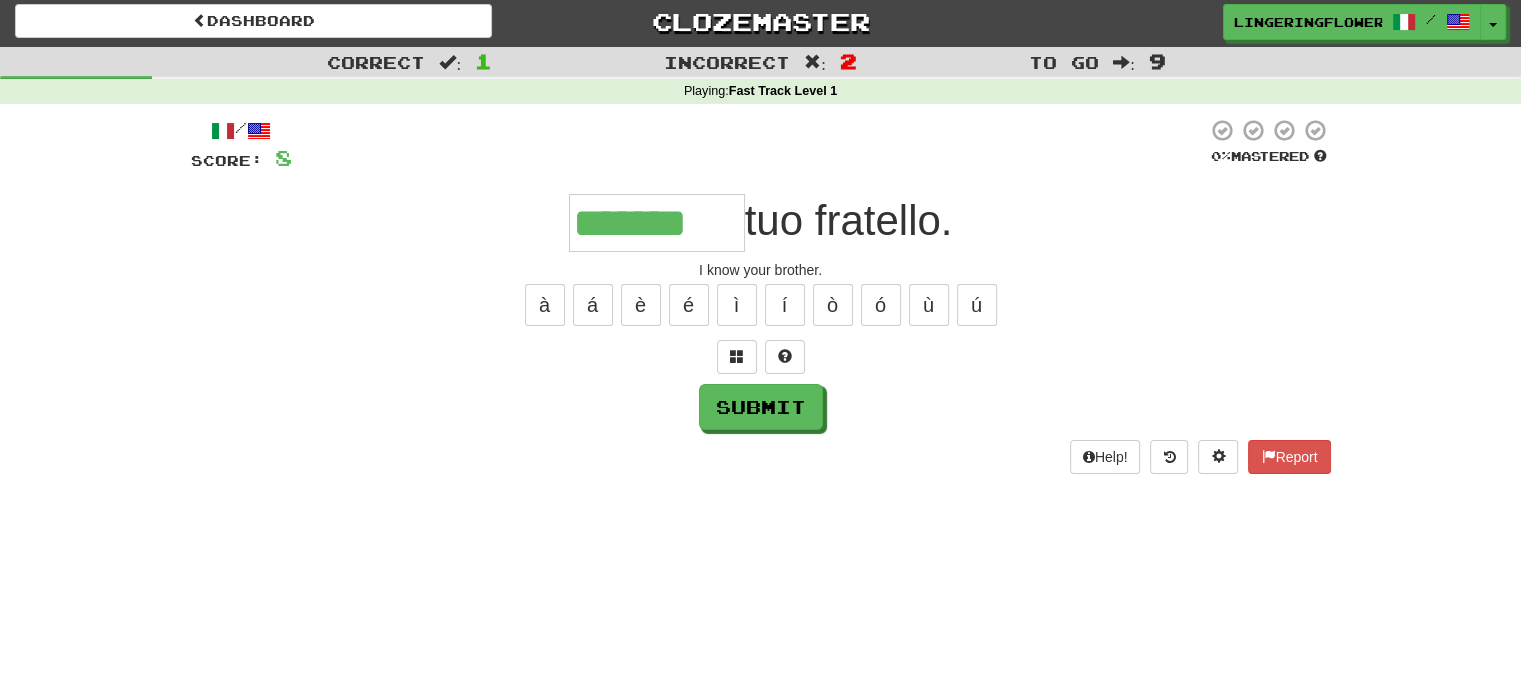 type on "*******" 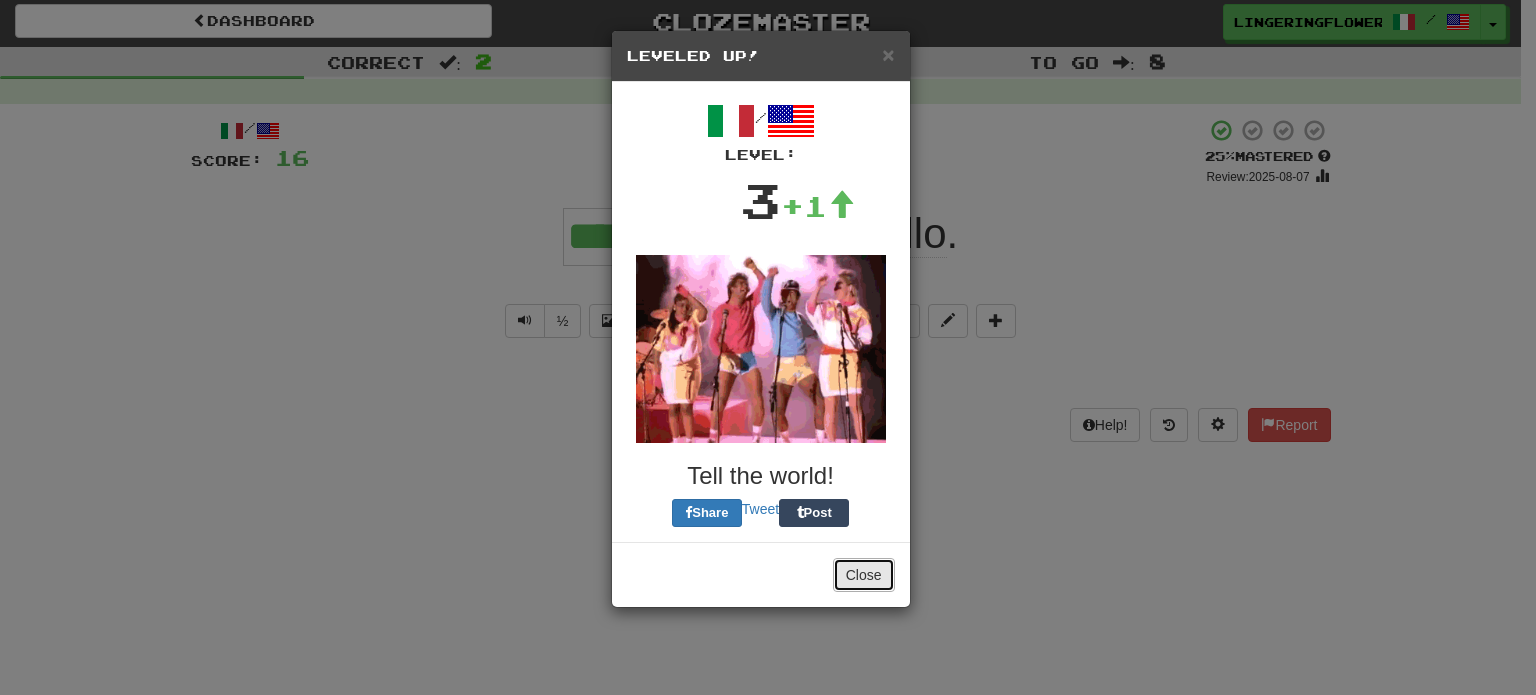 click on "Close" at bounding box center [864, 575] 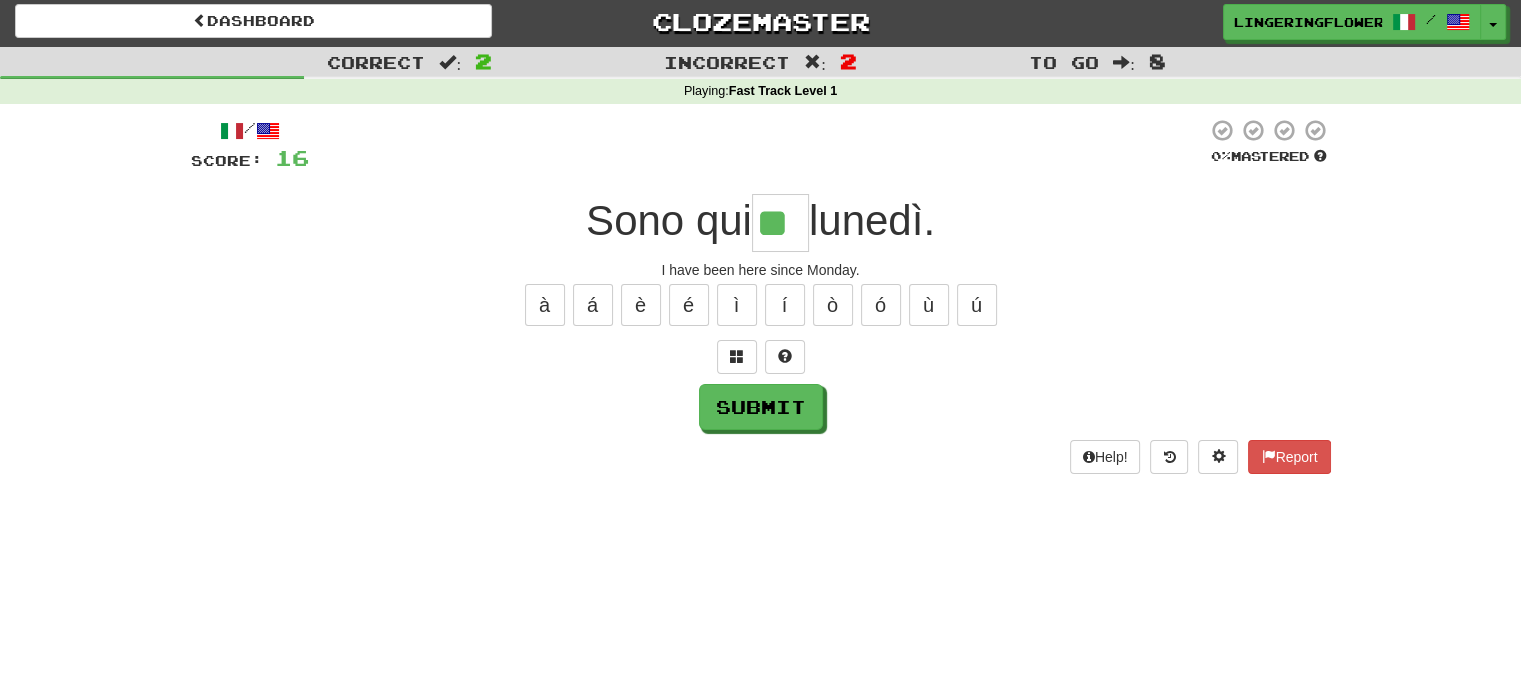 type on "**" 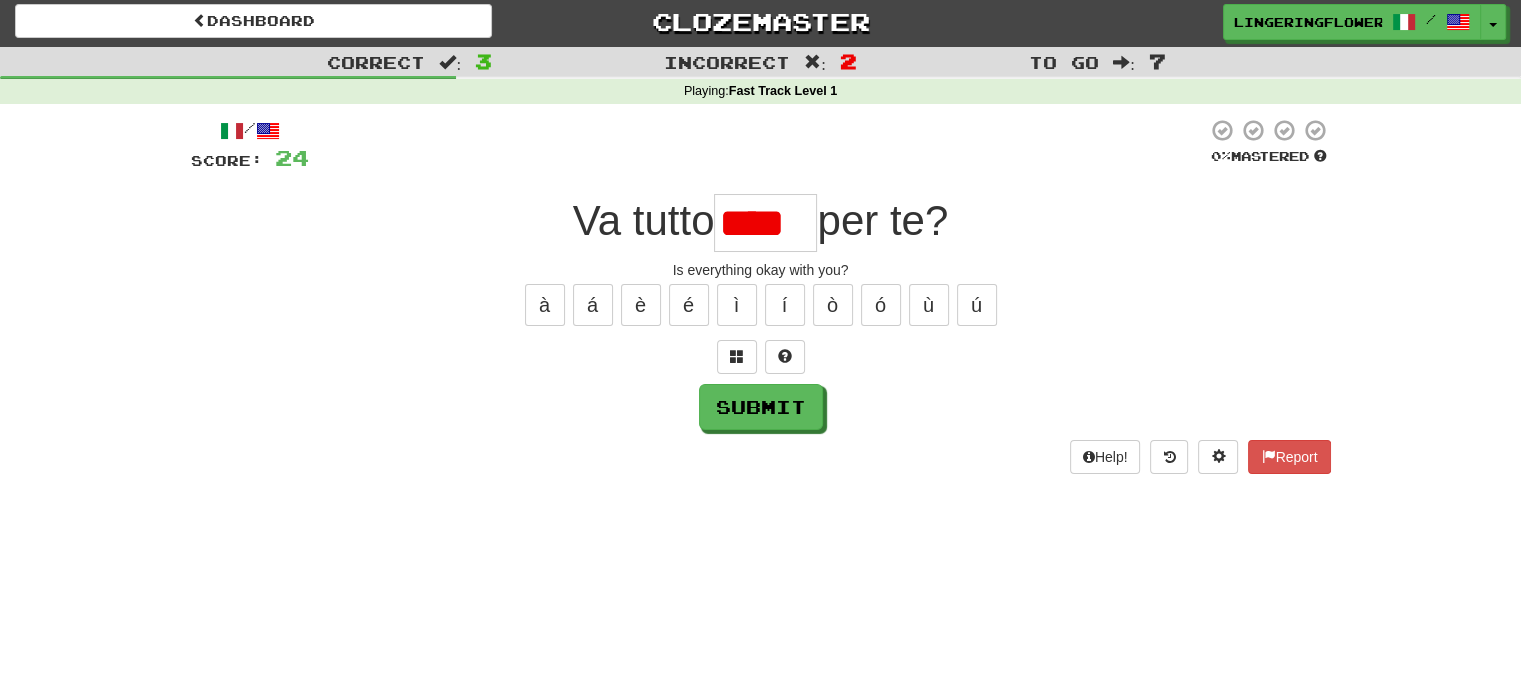 scroll, scrollTop: 0, scrollLeft: 0, axis: both 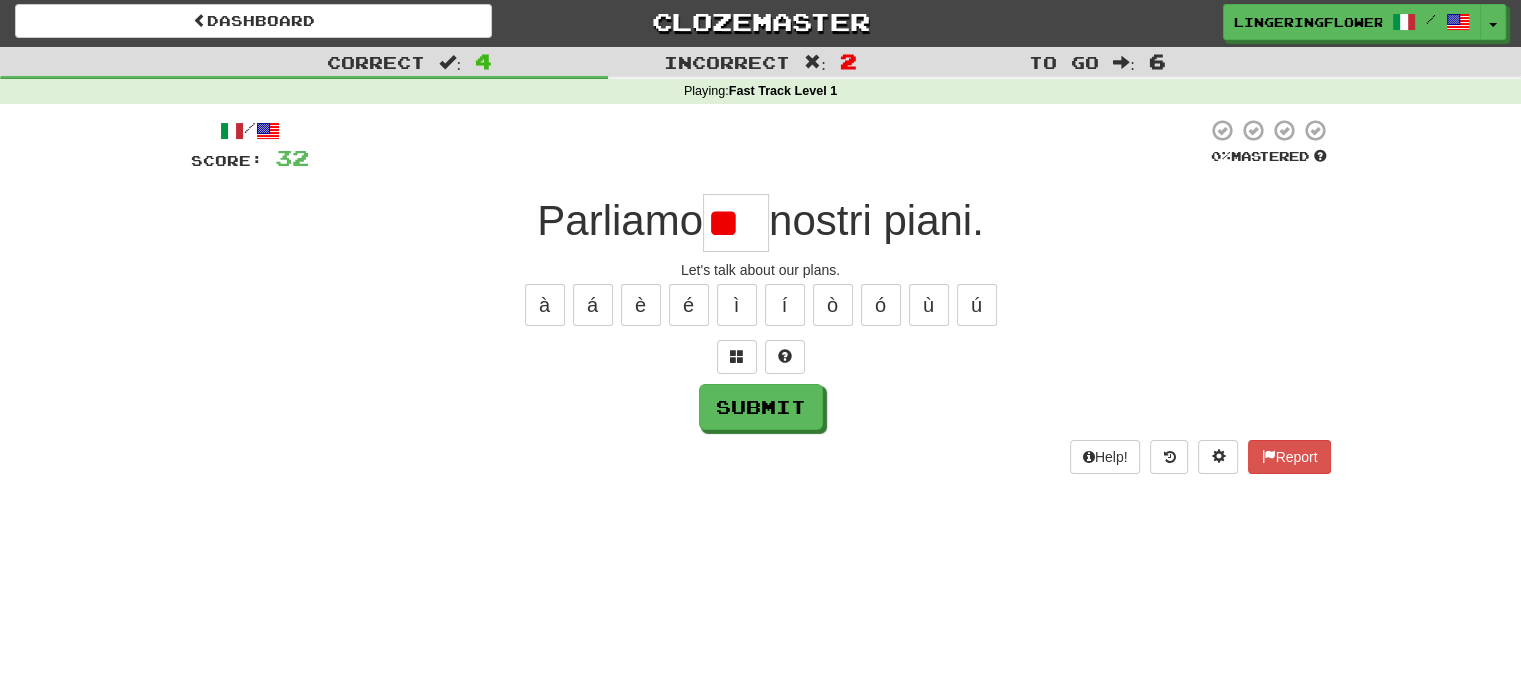type on "*" 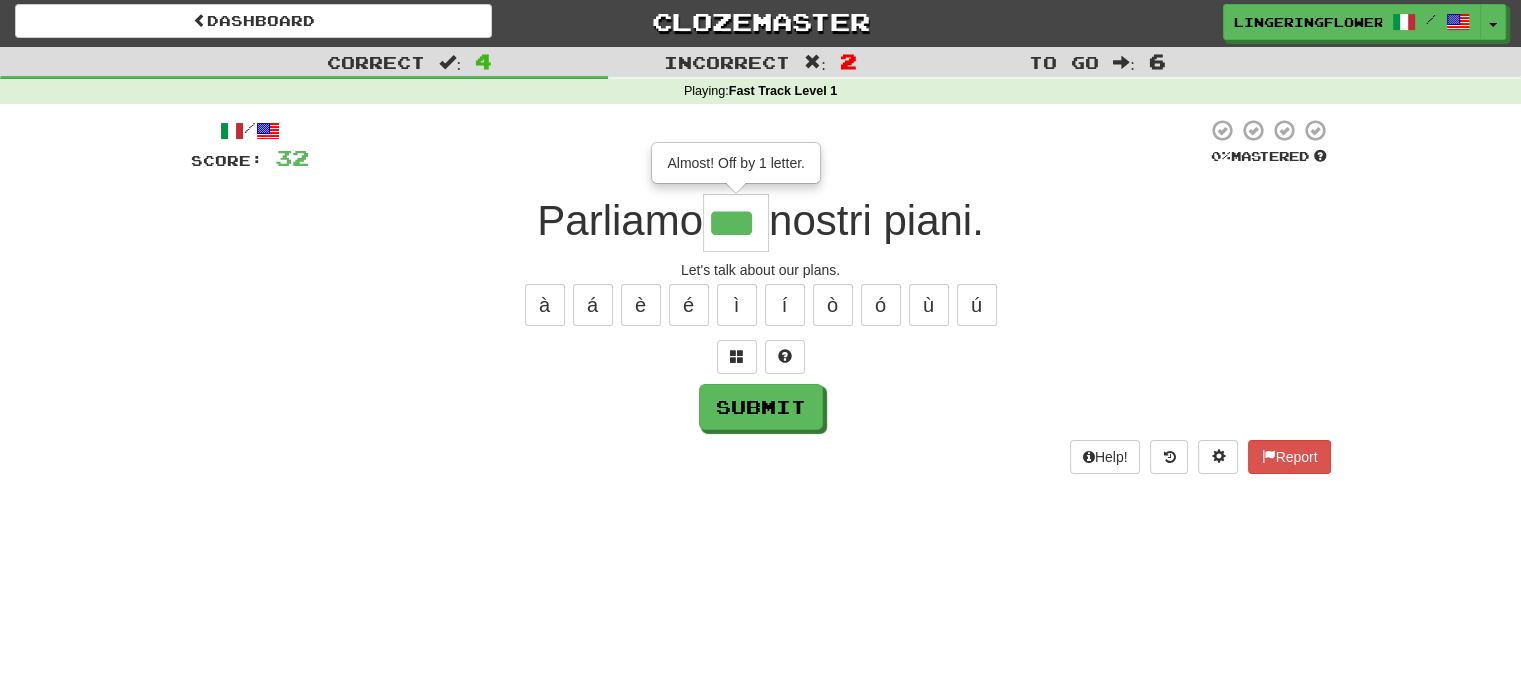 type on "***" 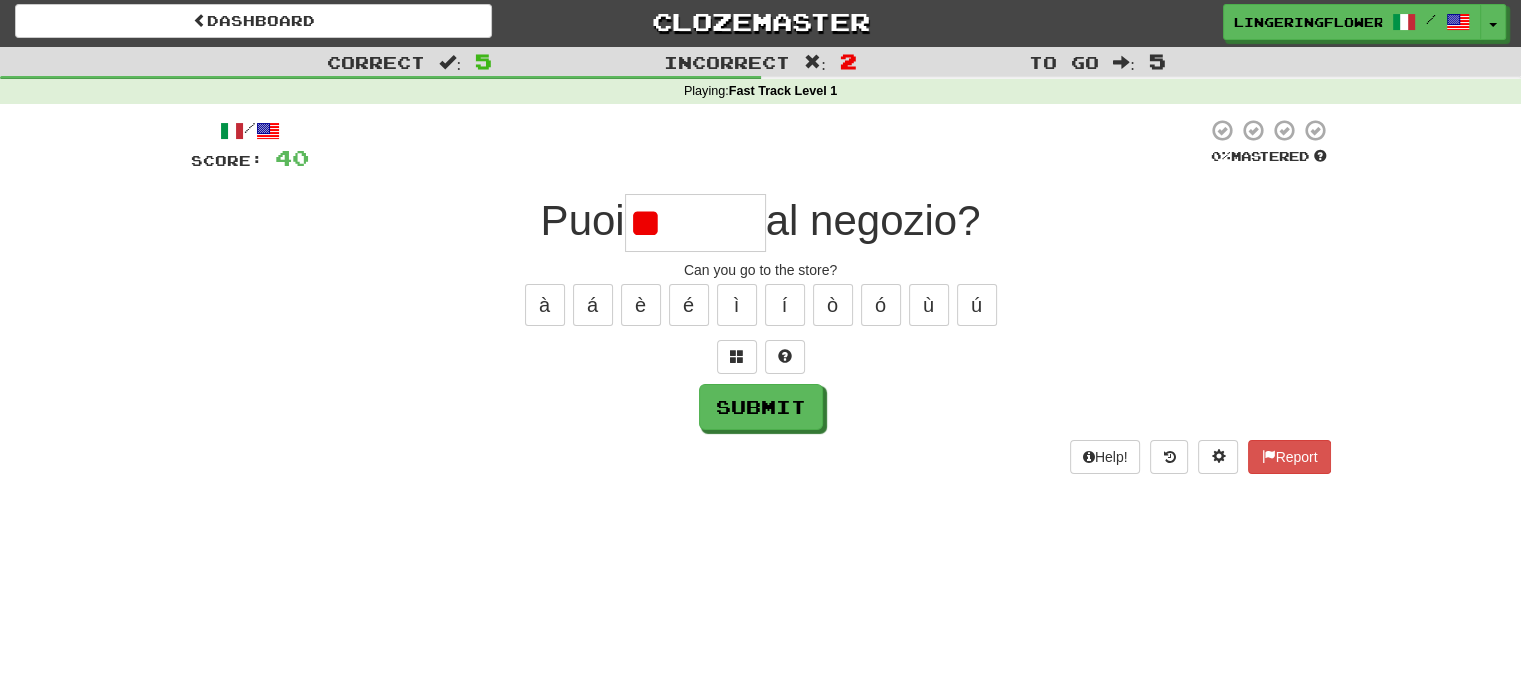 type on "*" 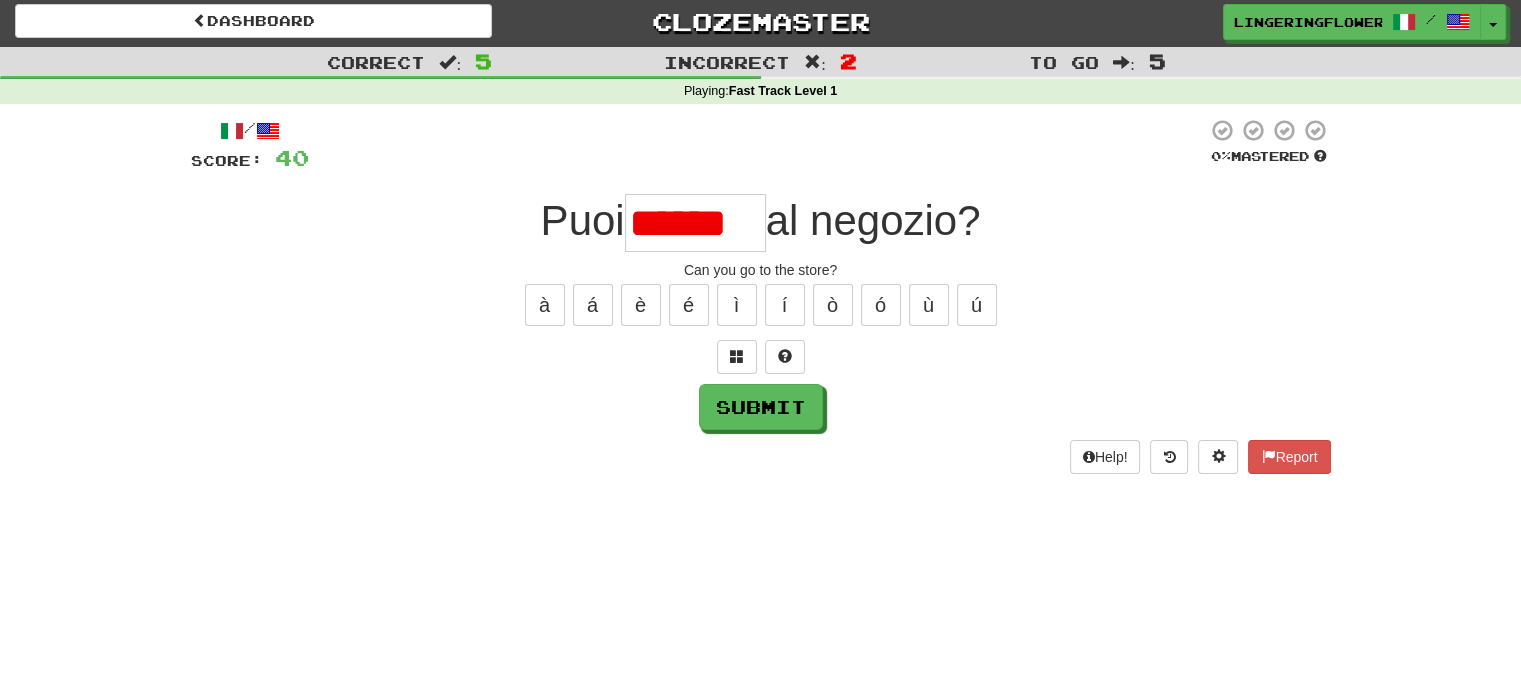 scroll, scrollTop: 0, scrollLeft: 0, axis: both 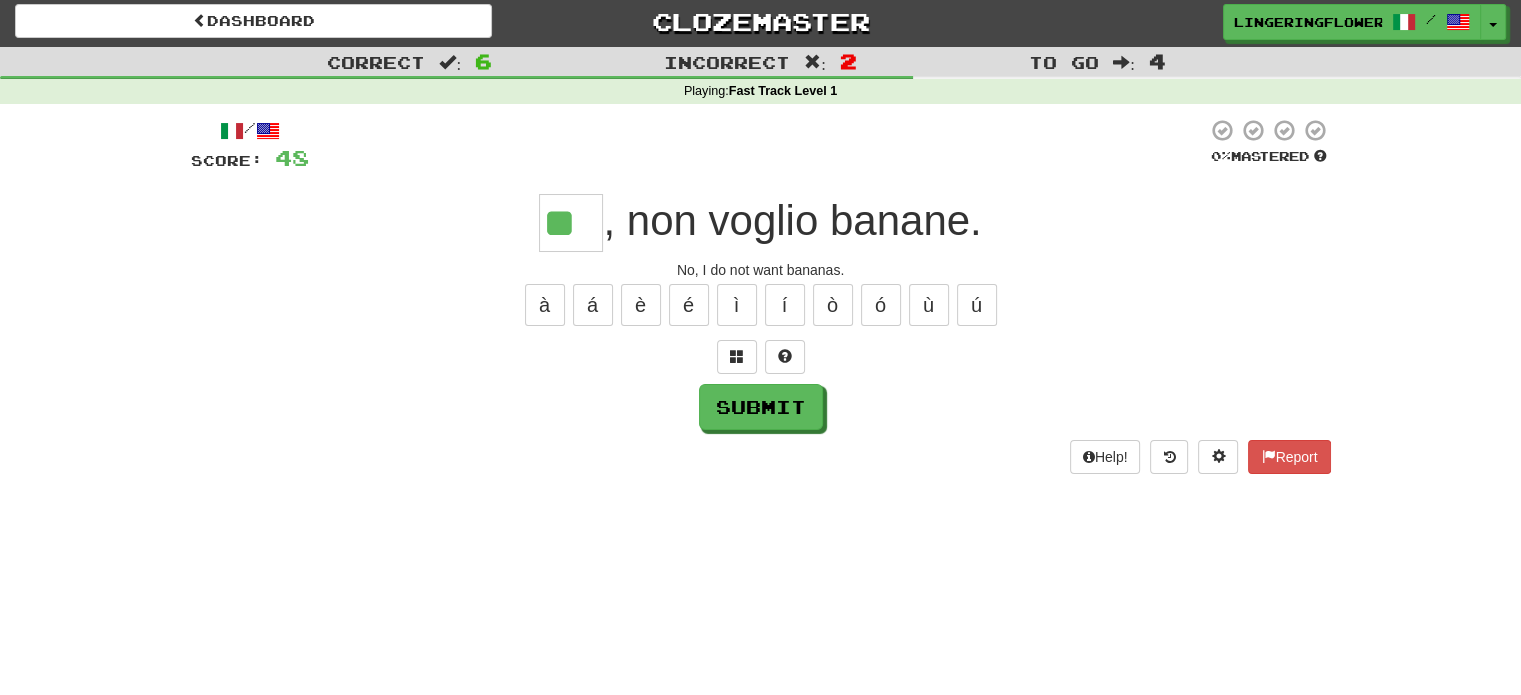 type on "**" 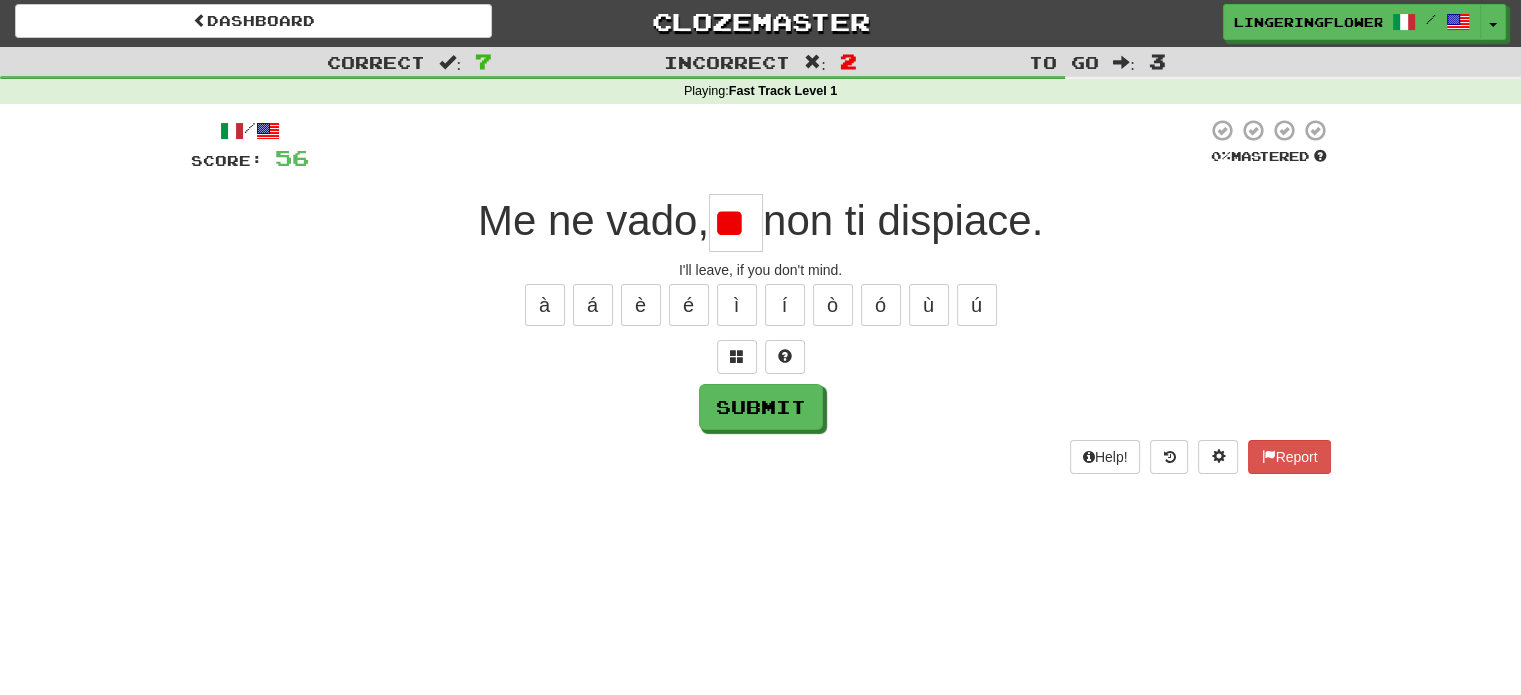 scroll, scrollTop: 0, scrollLeft: 12, axis: horizontal 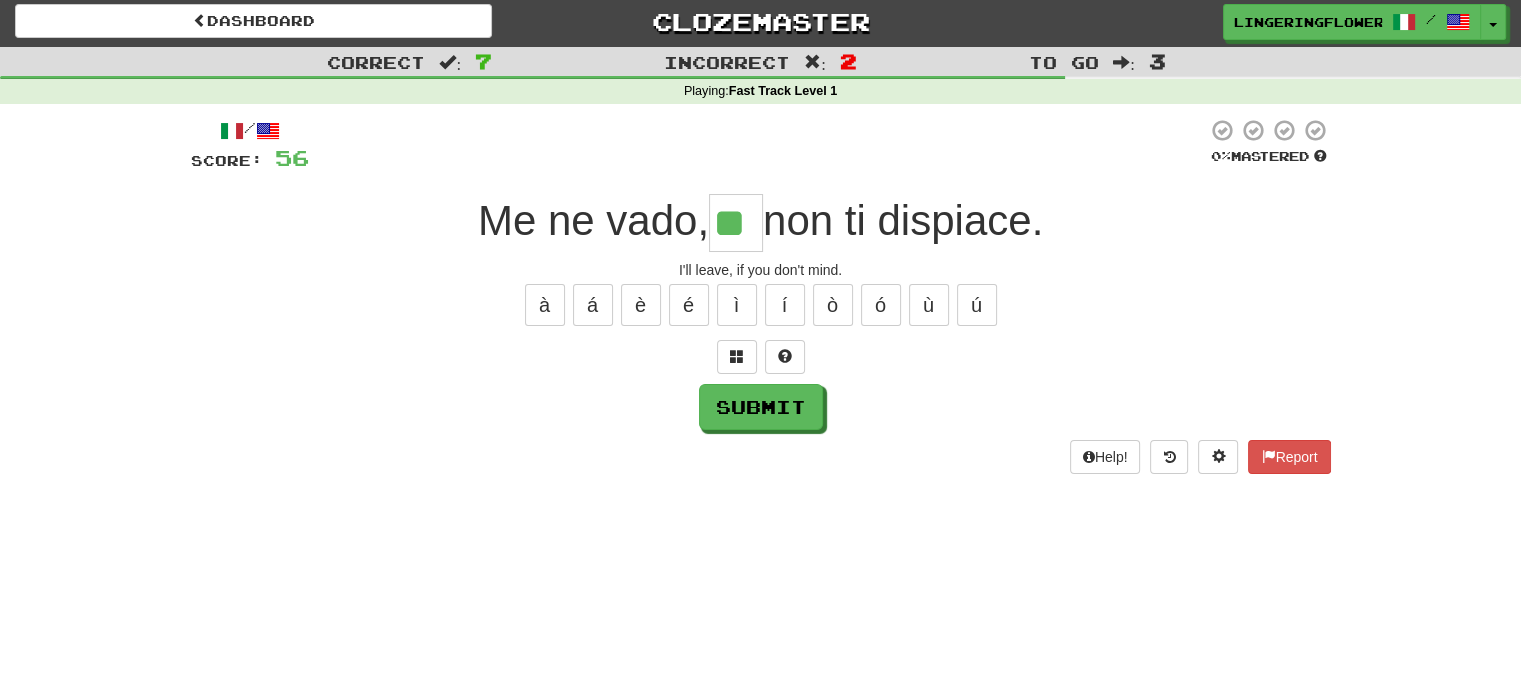 type on "**" 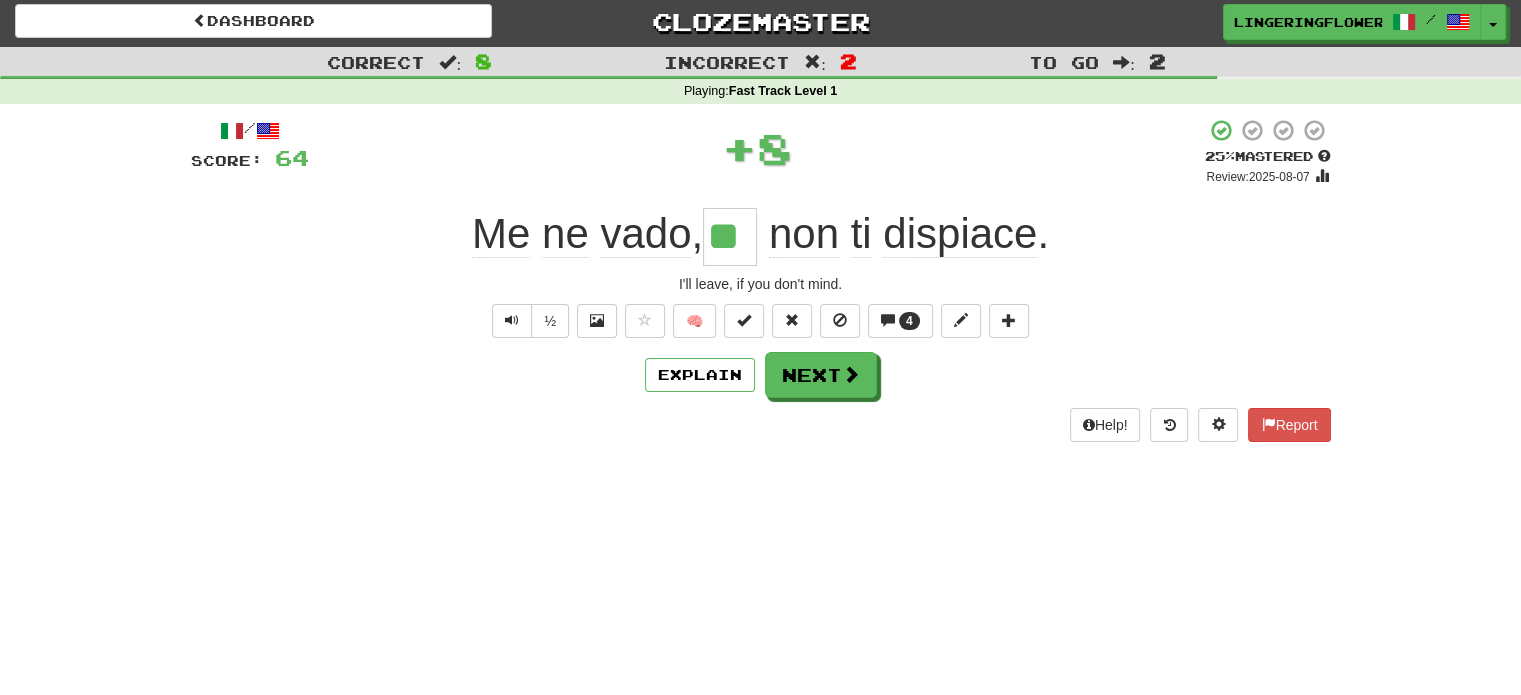 type 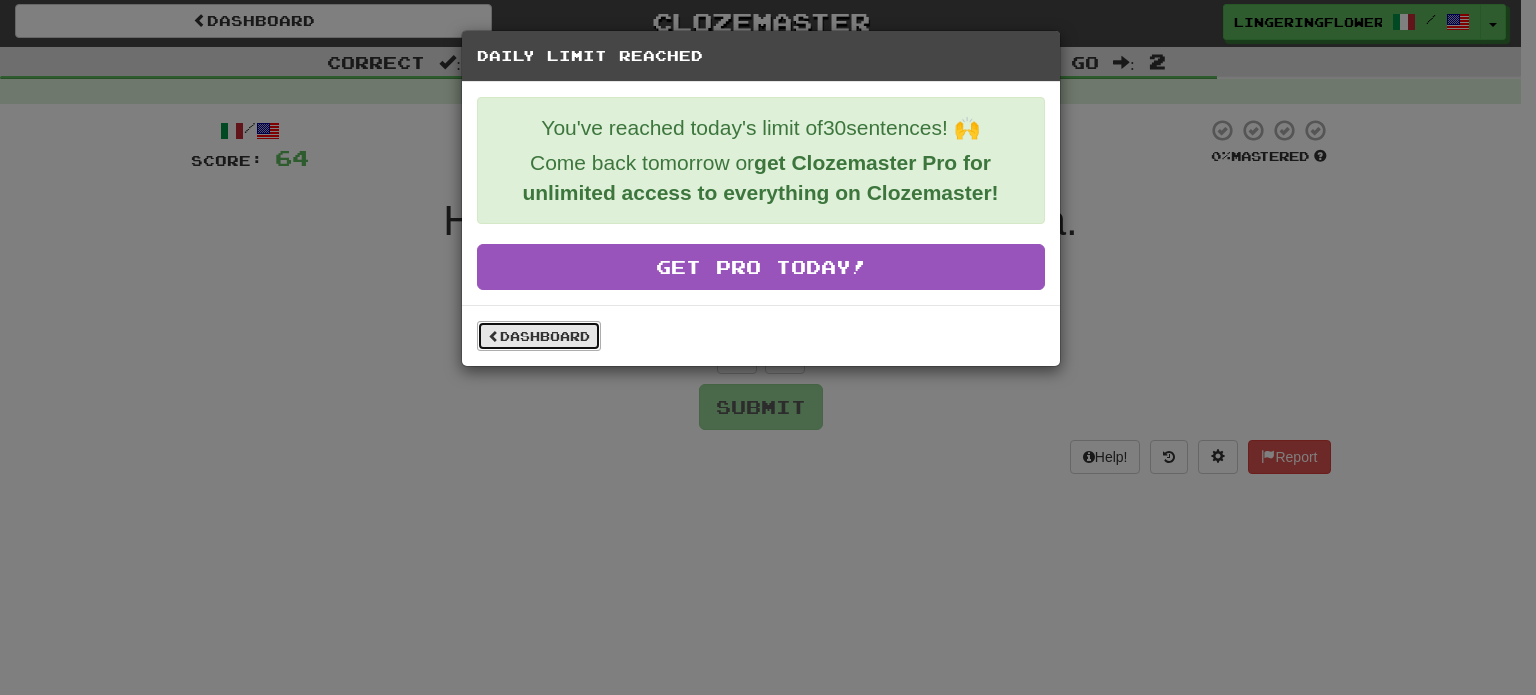 click on "Dashboard" at bounding box center [539, 336] 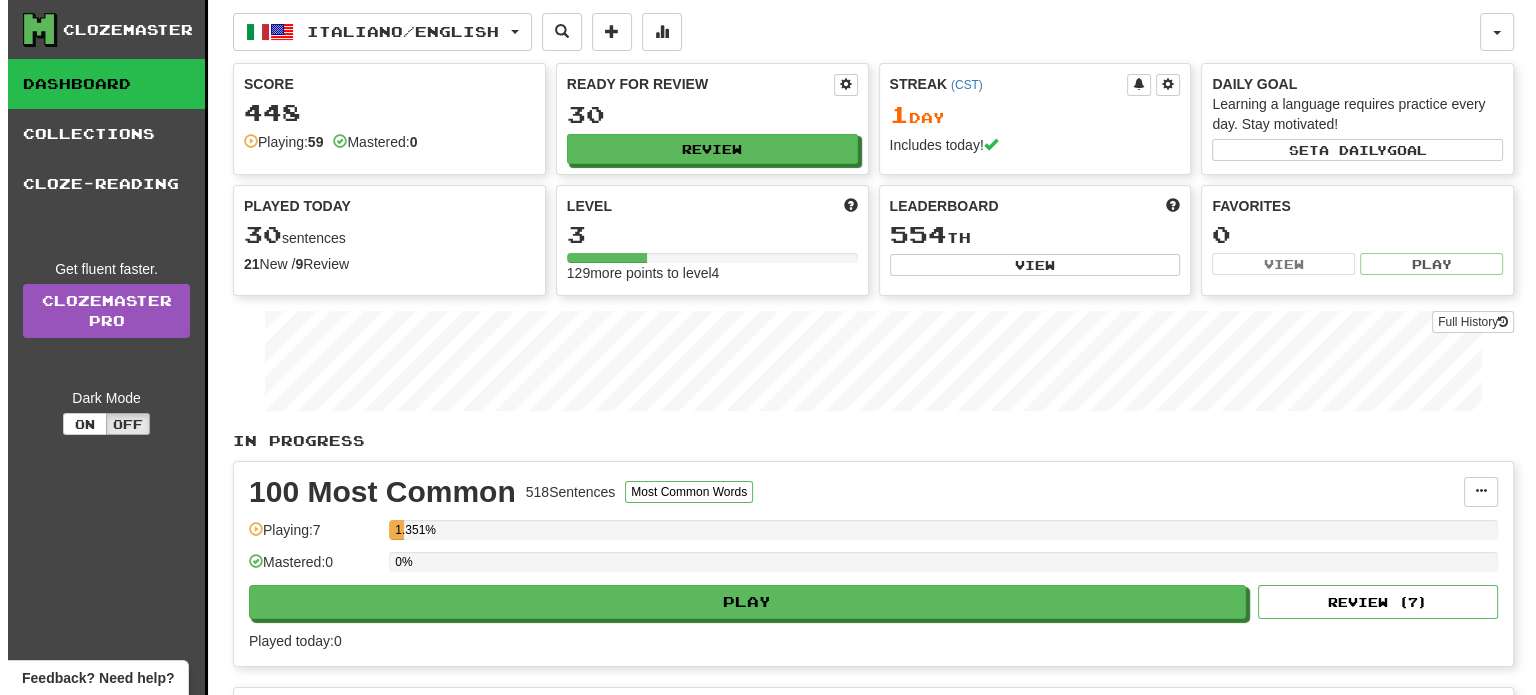 scroll, scrollTop: 276, scrollLeft: 0, axis: vertical 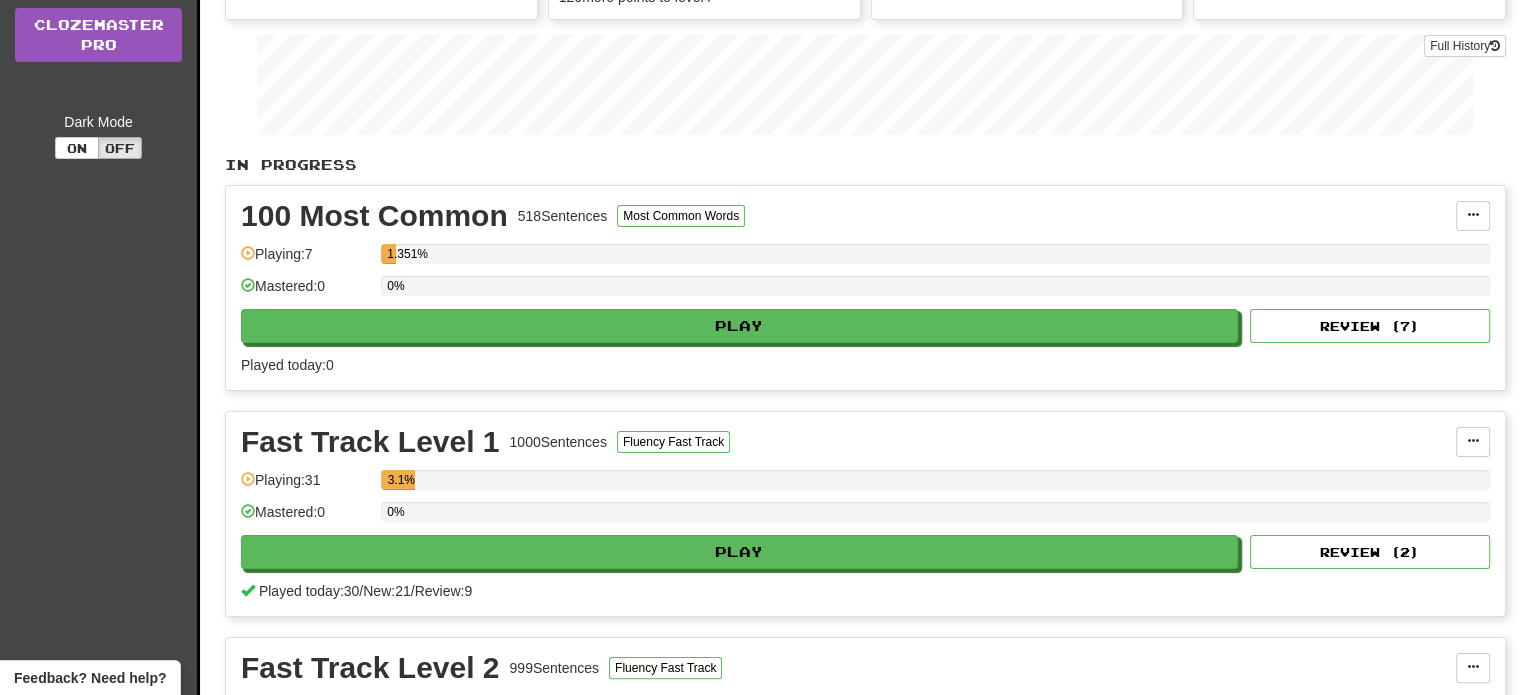 click on "0%" at bounding box center (935, 292) 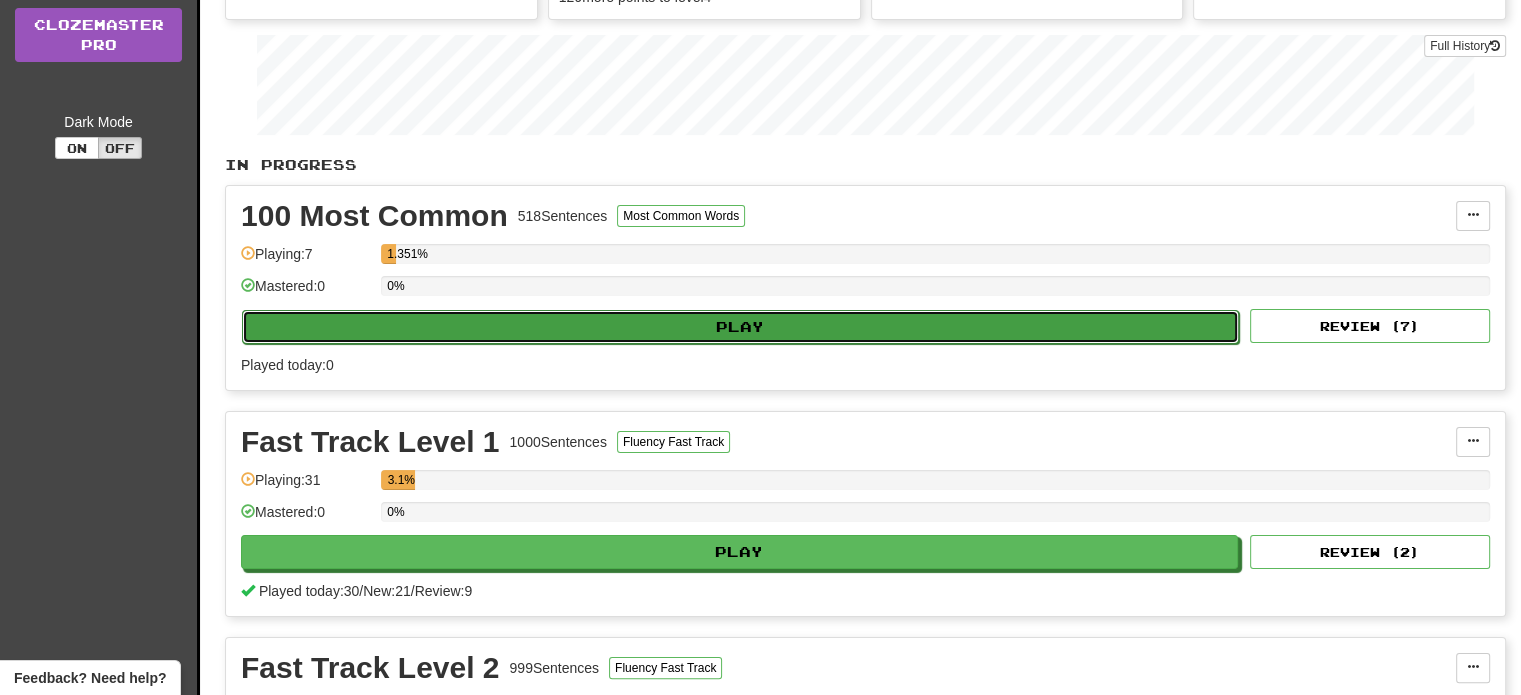 click on "Play" at bounding box center [740, 327] 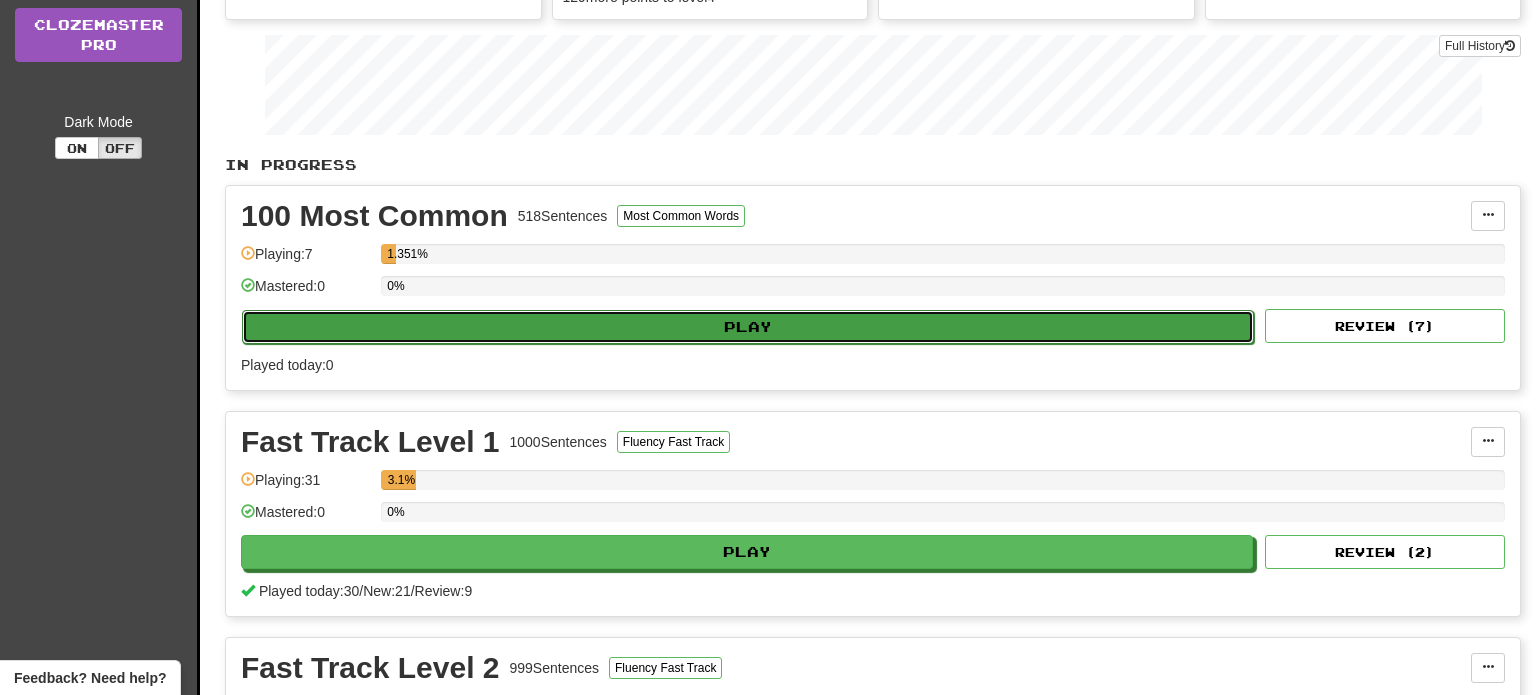select on "**" 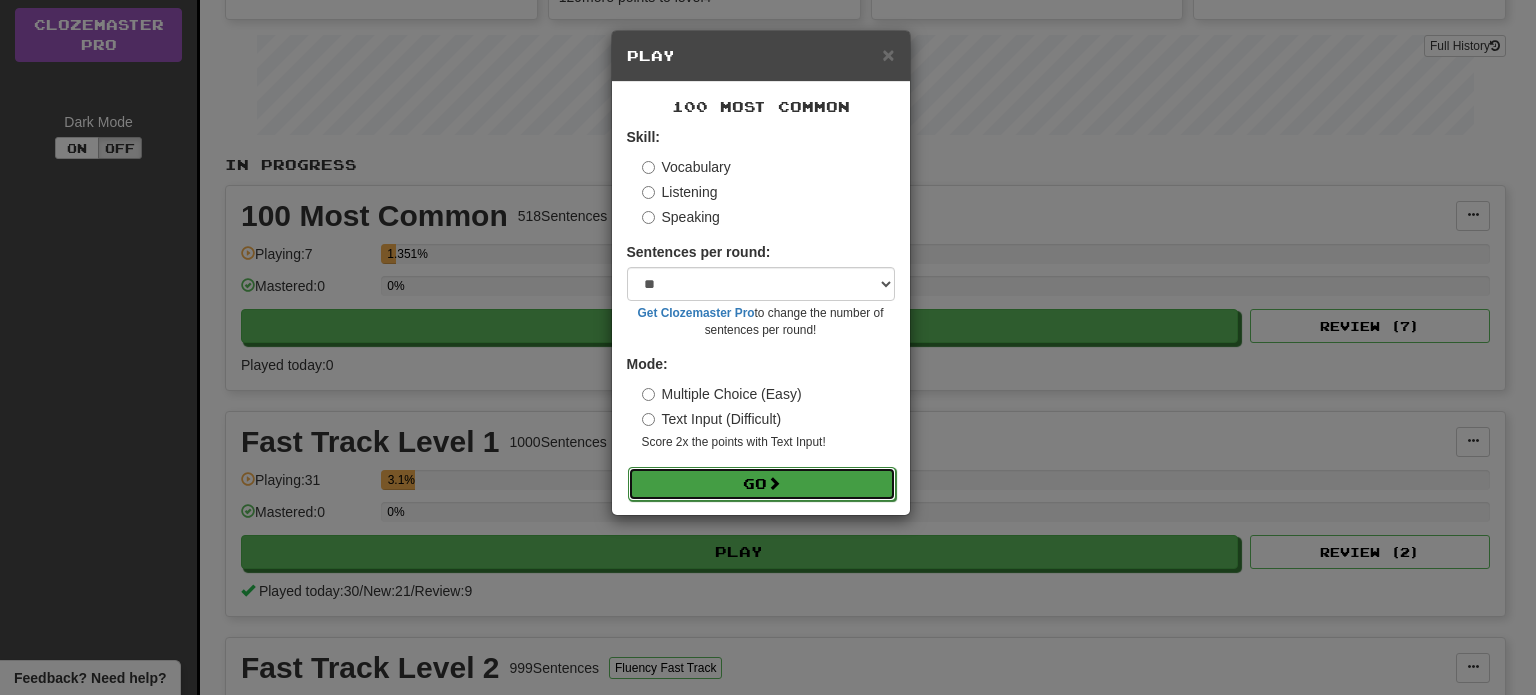 click on "Go" at bounding box center (762, 484) 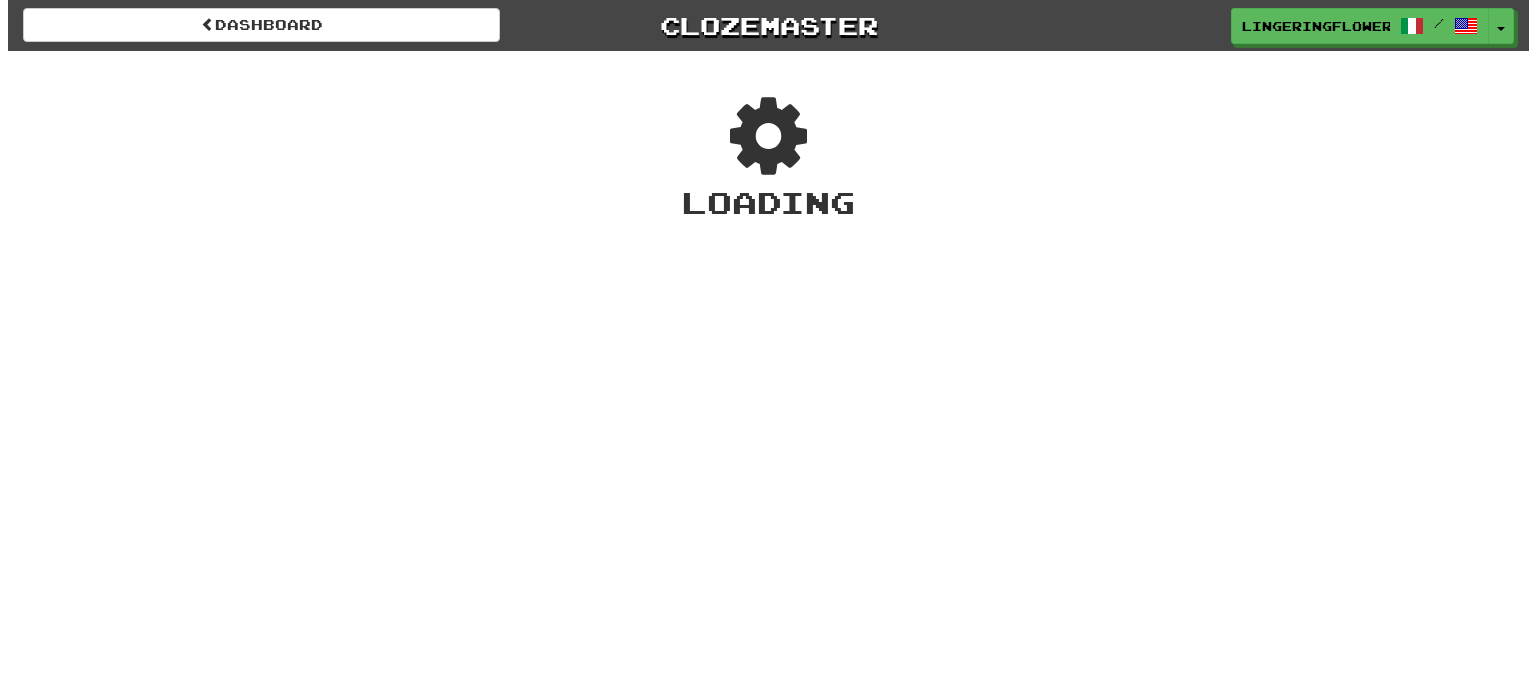 scroll, scrollTop: 0, scrollLeft: 0, axis: both 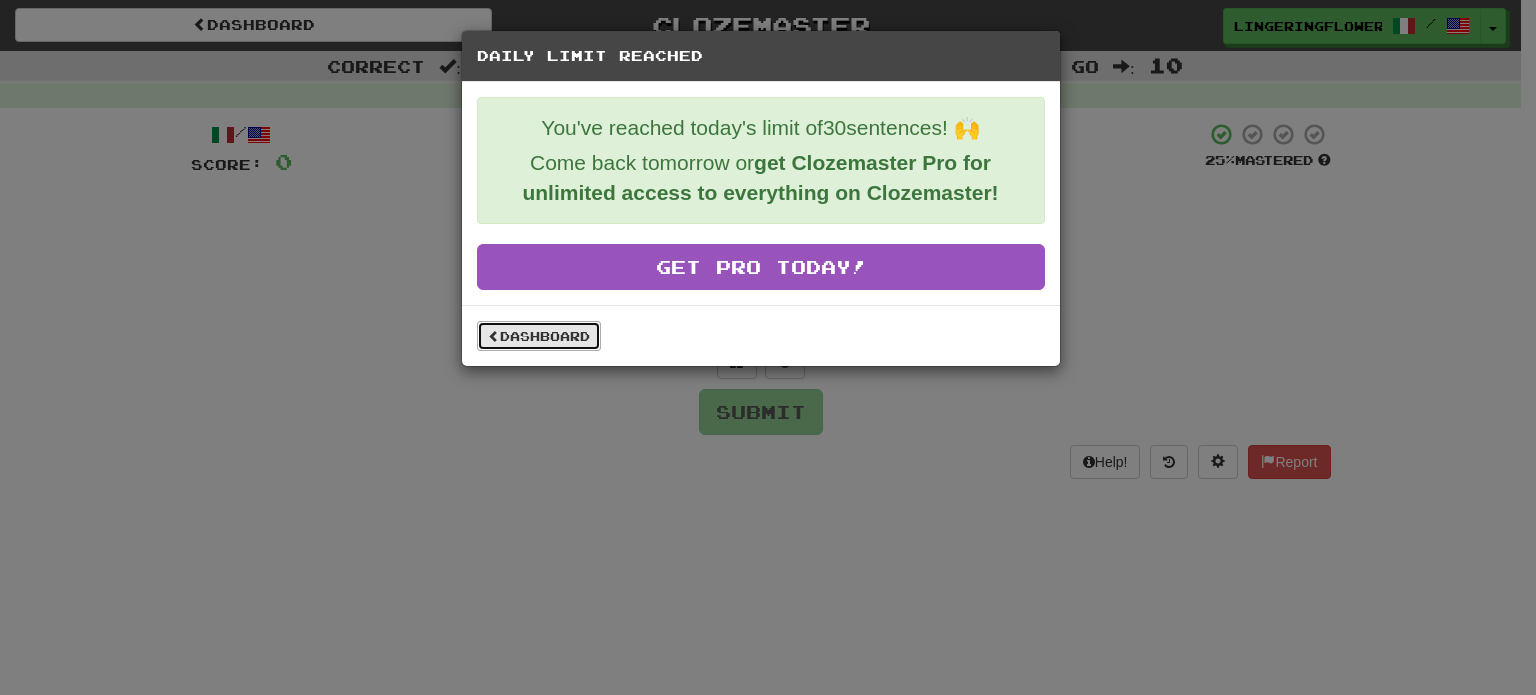 click on "Dashboard" at bounding box center (539, 336) 